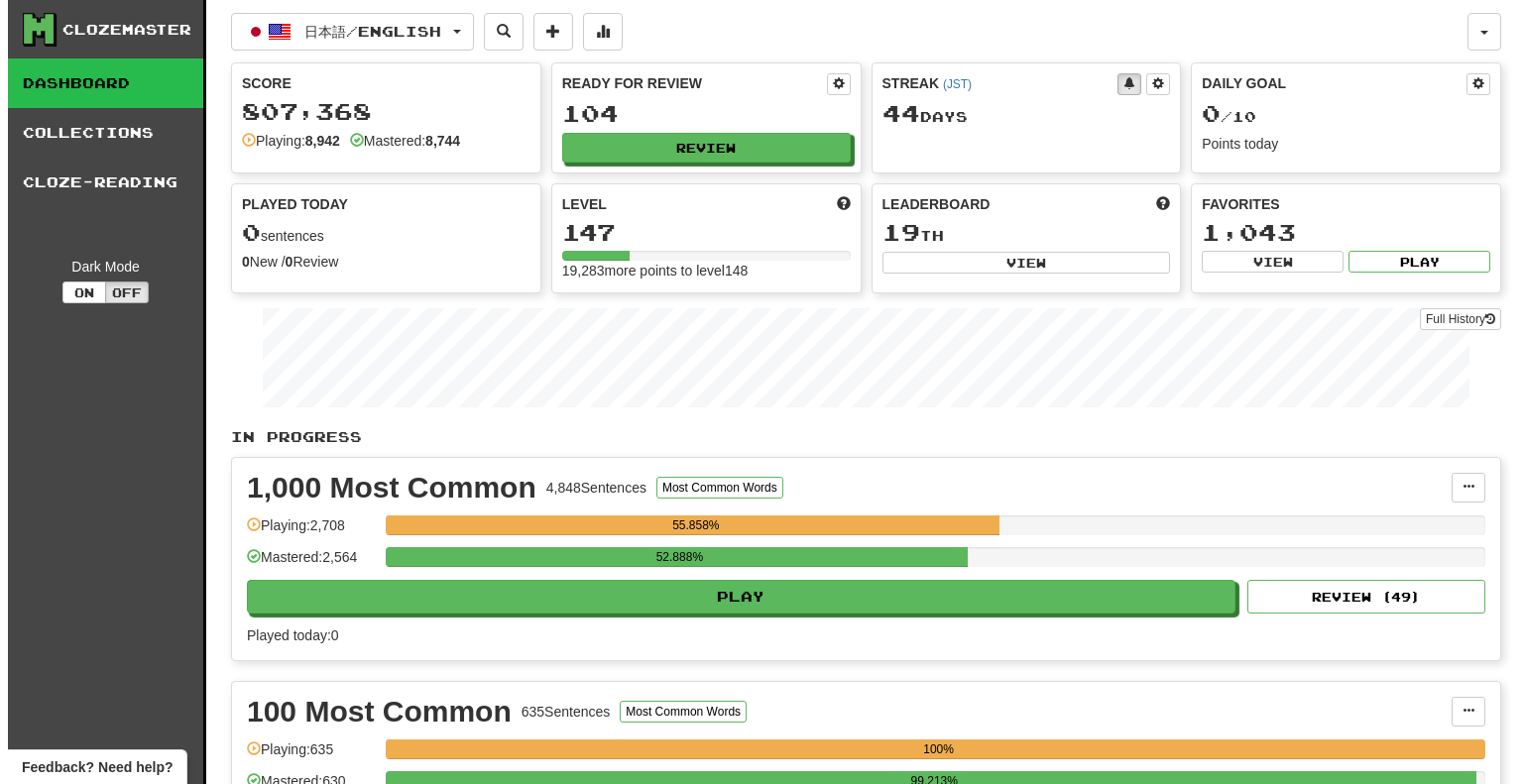 scroll, scrollTop: 0, scrollLeft: 0, axis: both 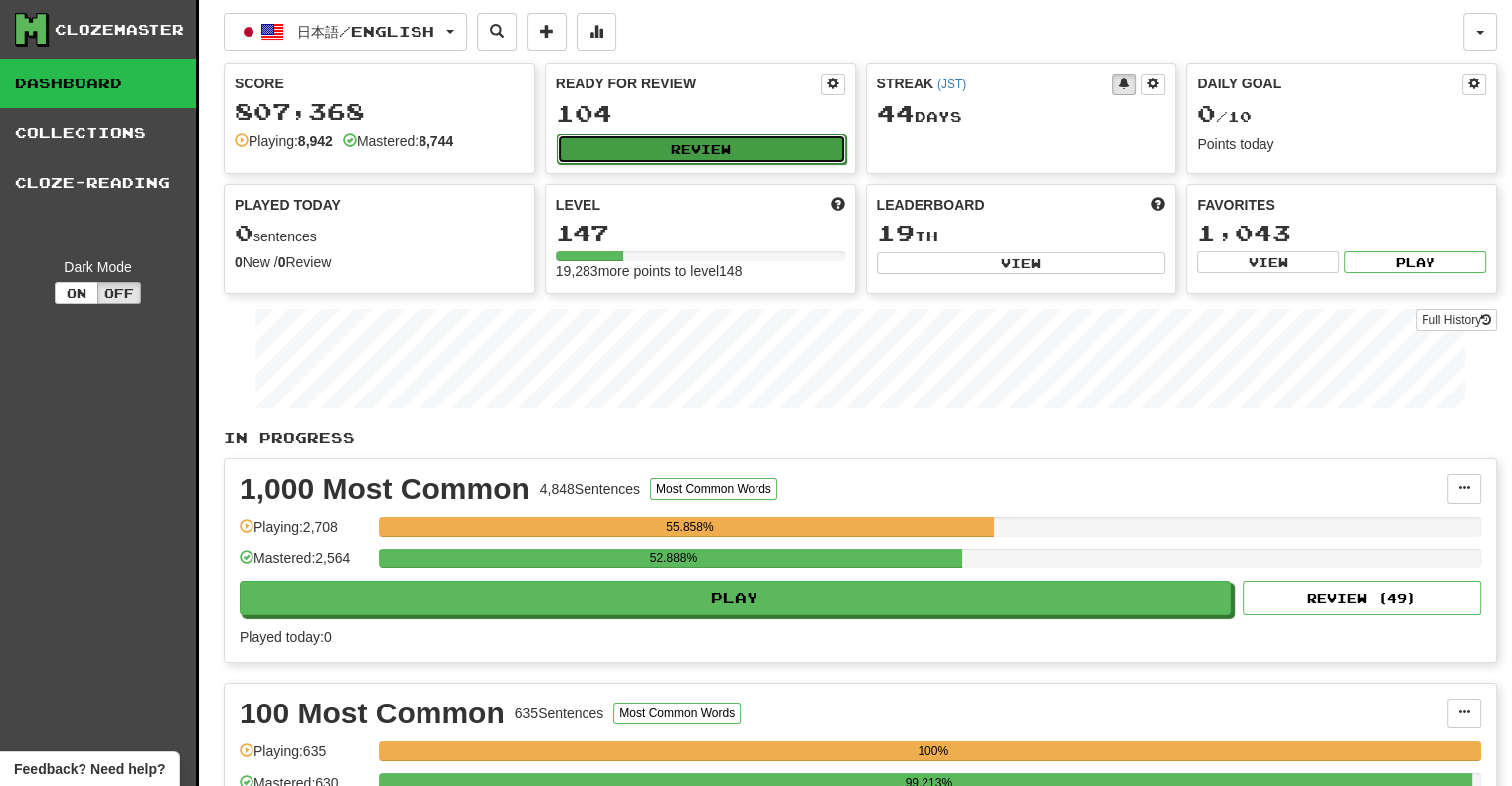click on "Review" at bounding box center (701, 149) 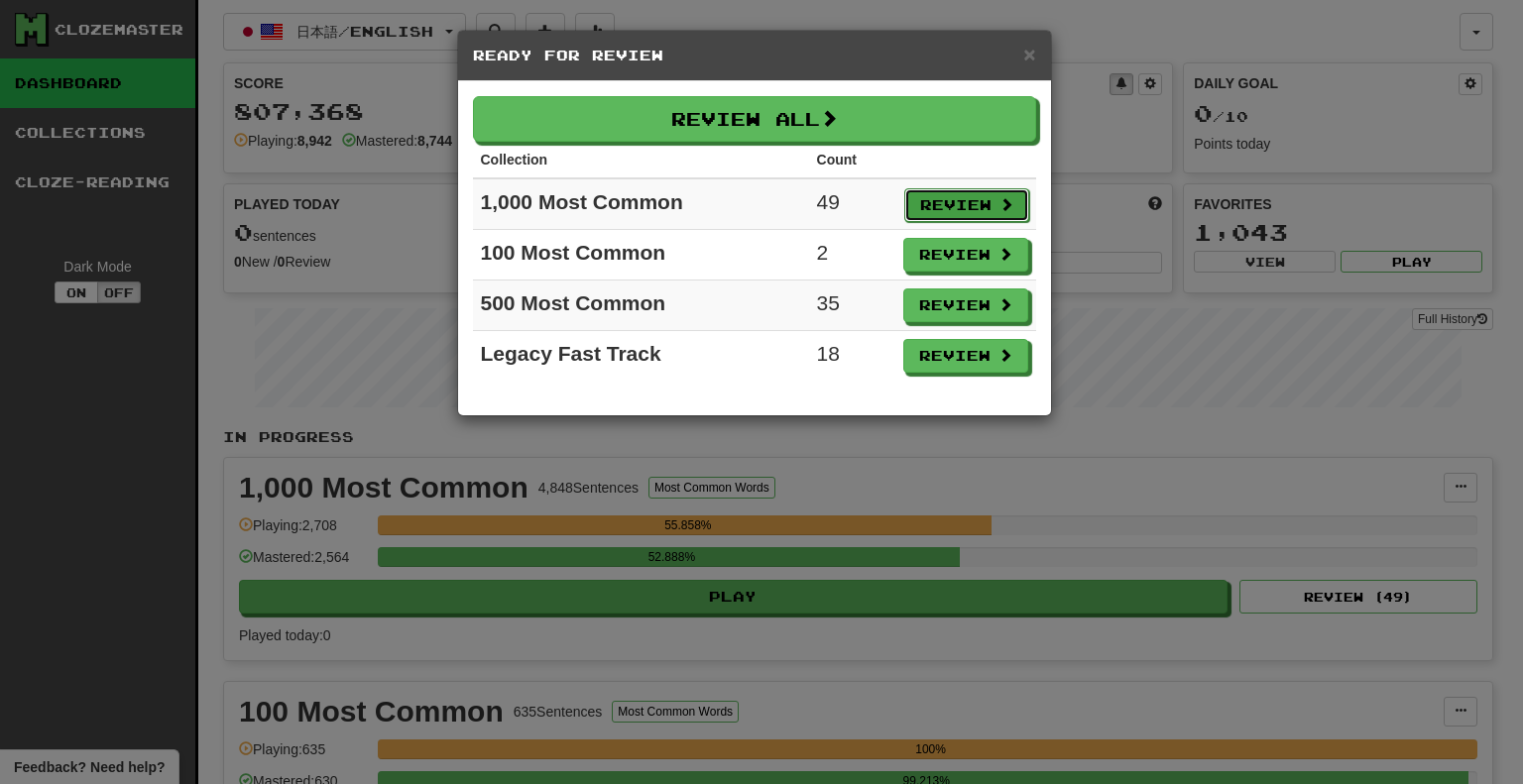 click on "Review" at bounding box center [967, 205] 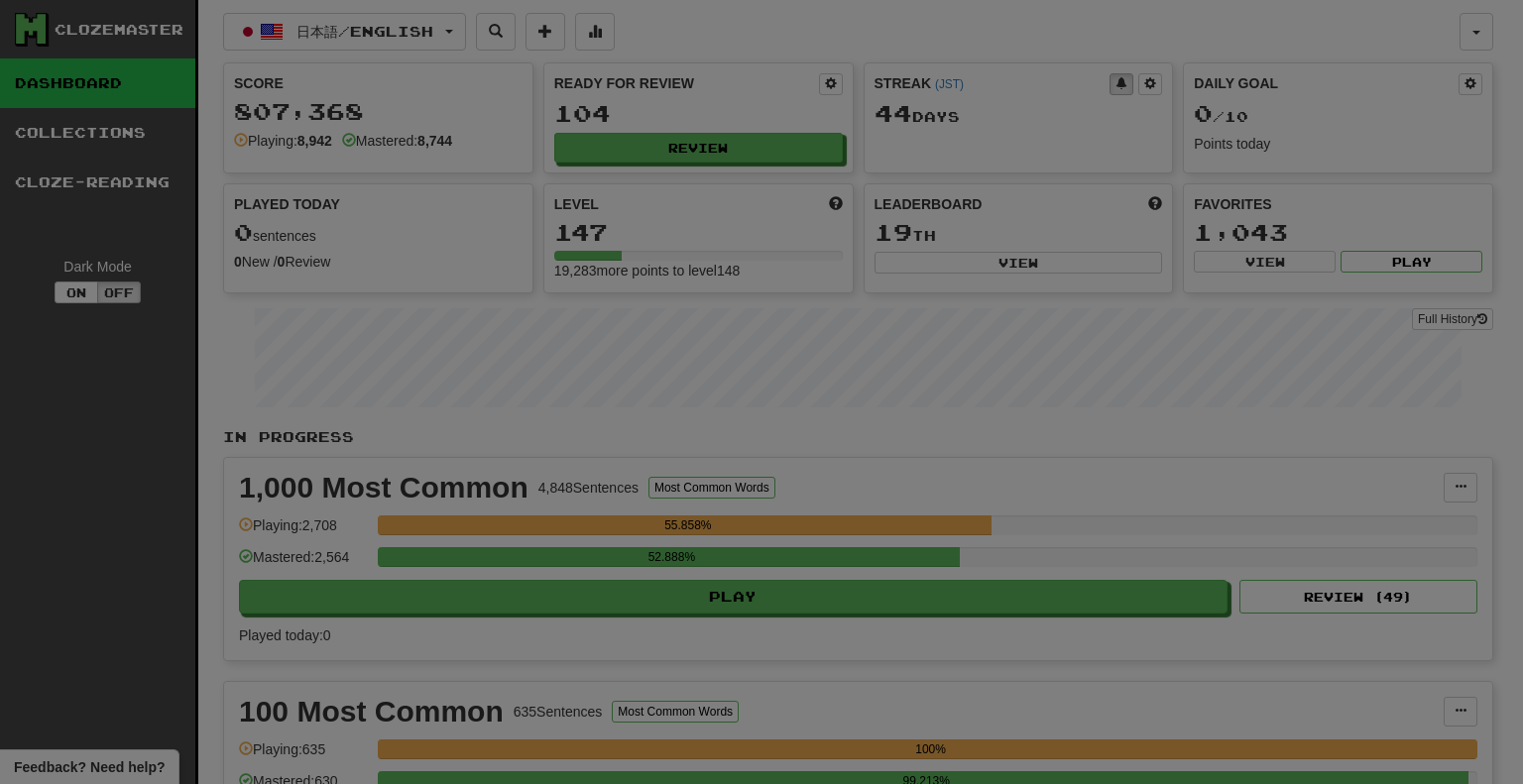 select on "**" 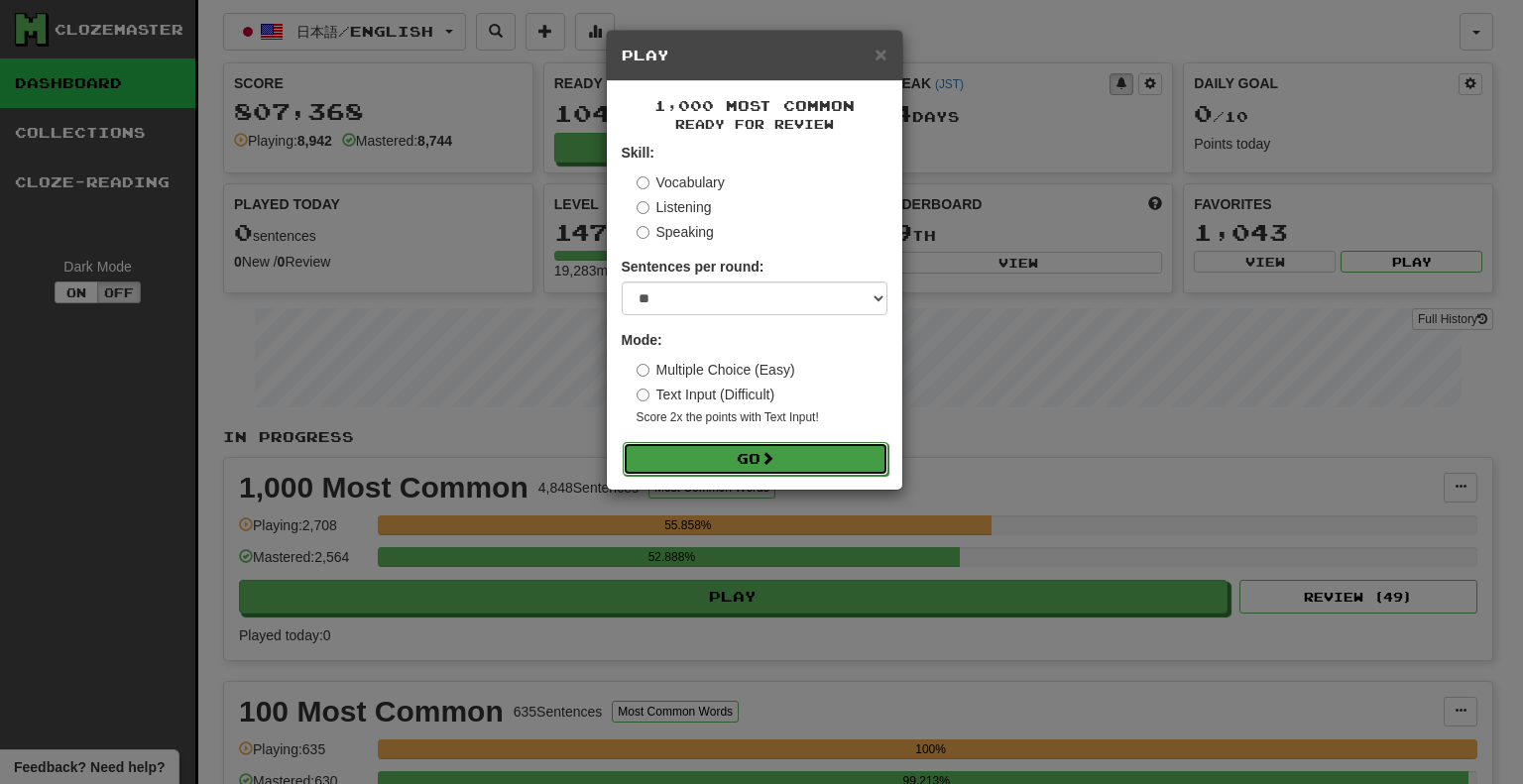 click on "Go" at bounding box center (756, 459) 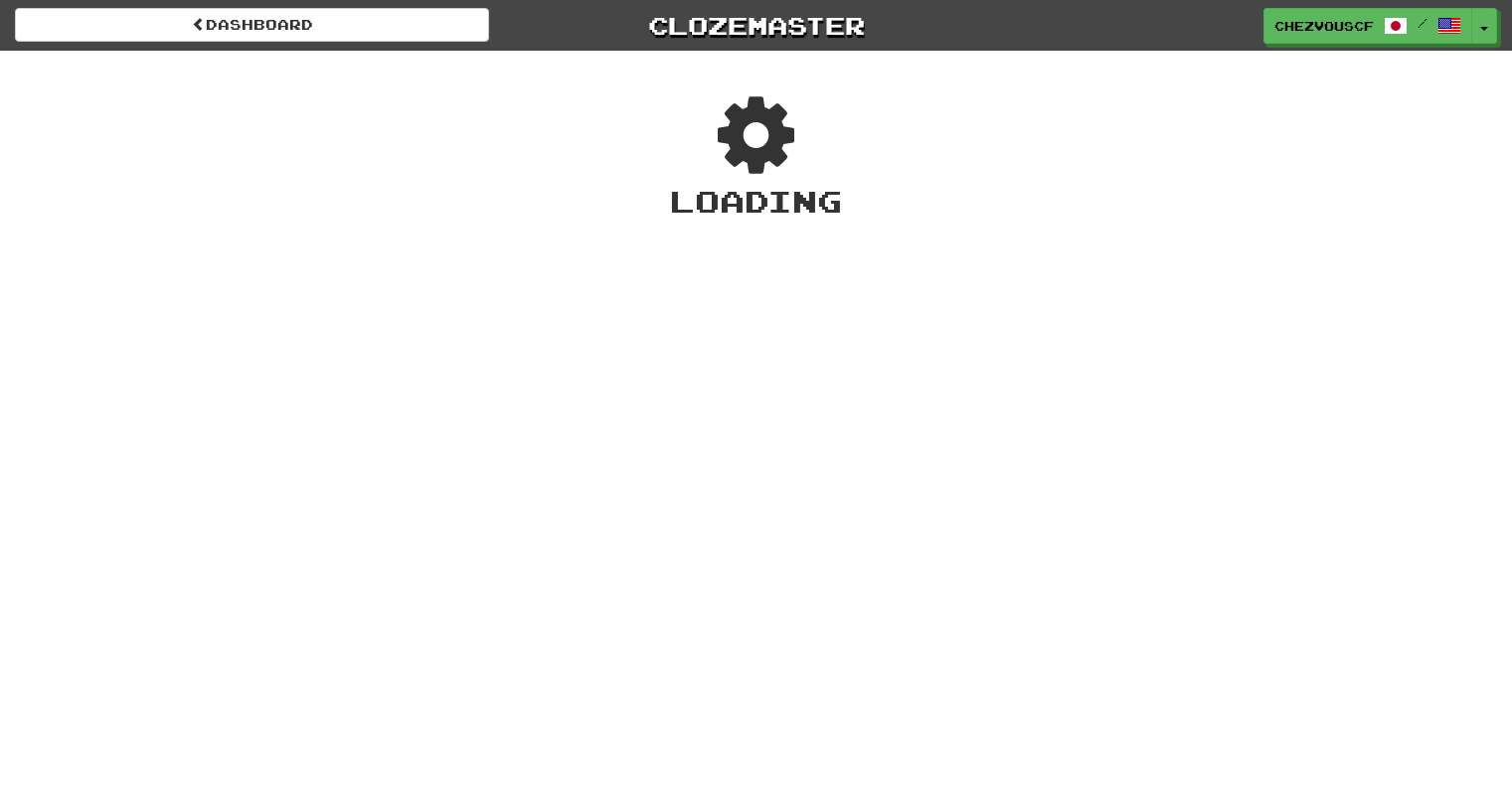 scroll, scrollTop: 0, scrollLeft: 0, axis: both 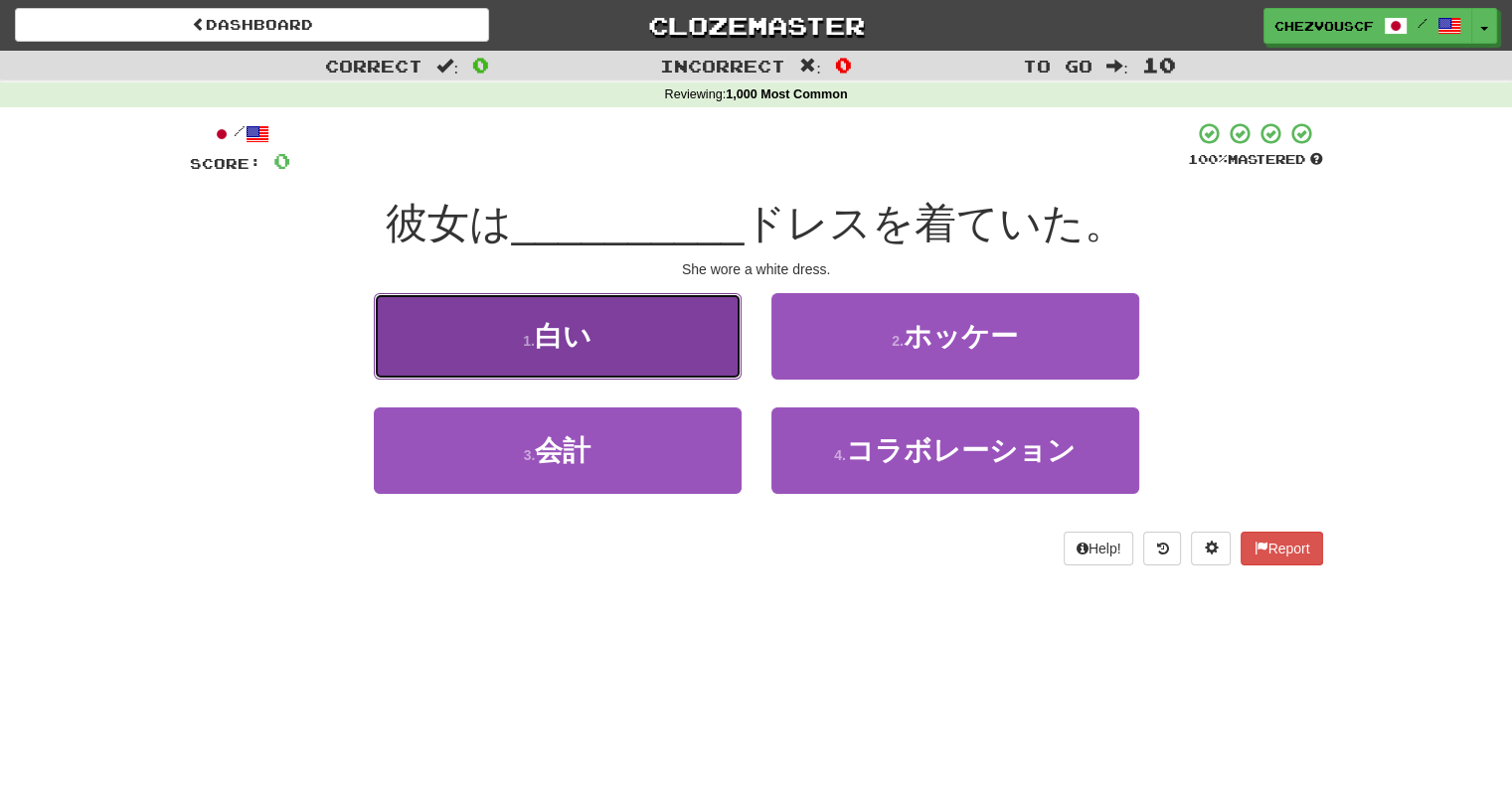 click on "1 .  白い" at bounding box center (558, 336) 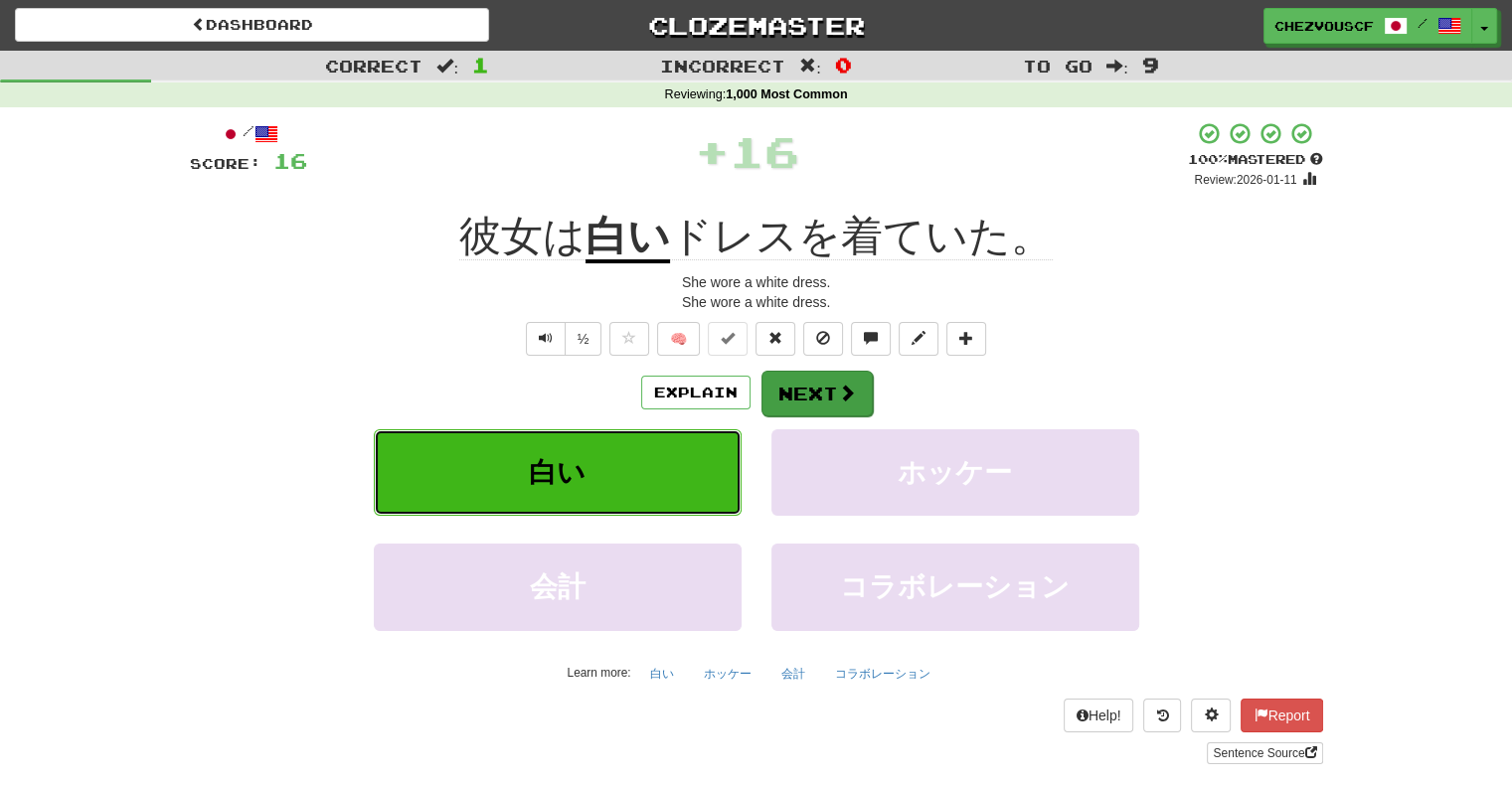 type 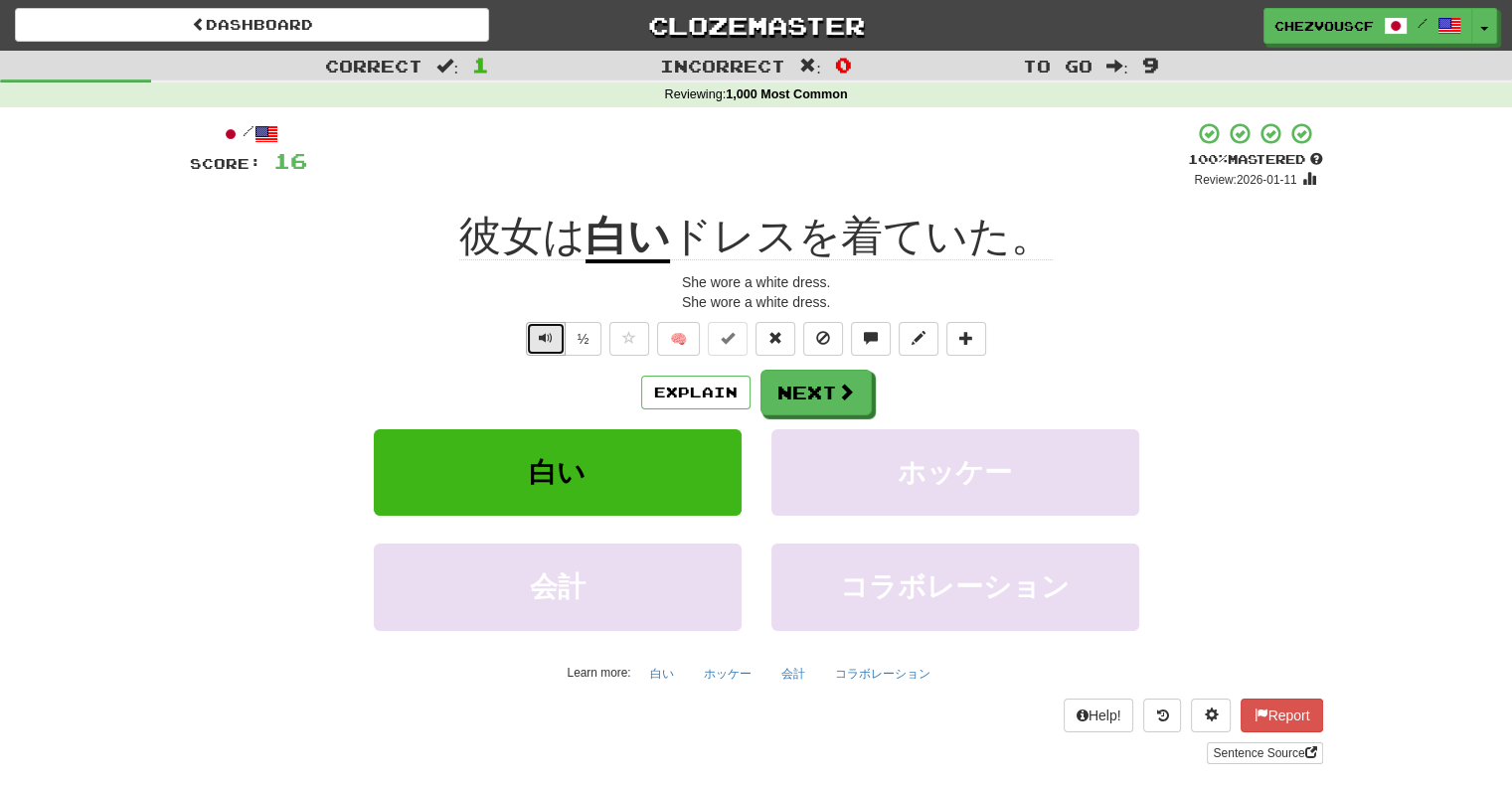 click at bounding box center (546, 339) 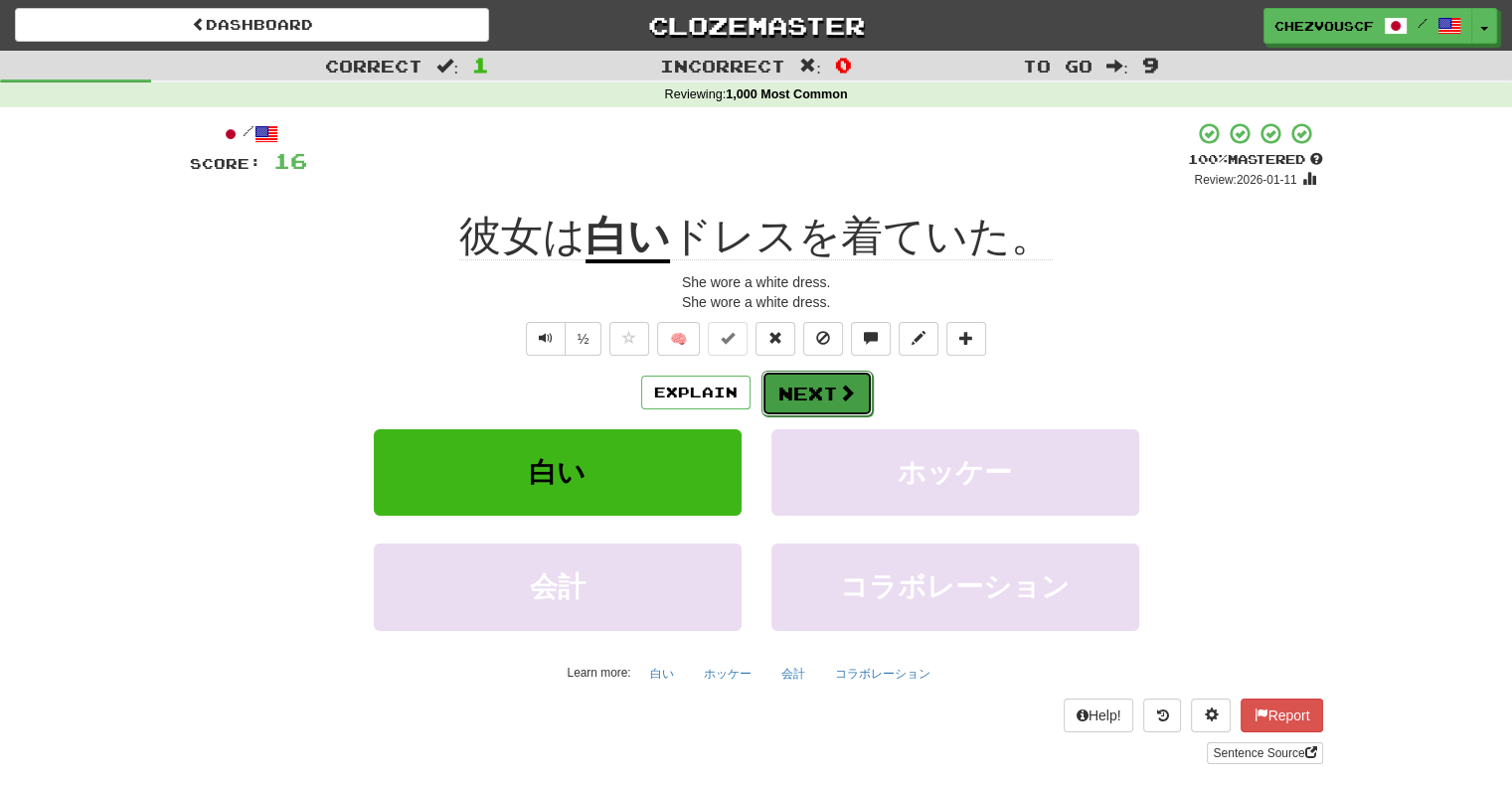 click at bounding box center (847, 393) 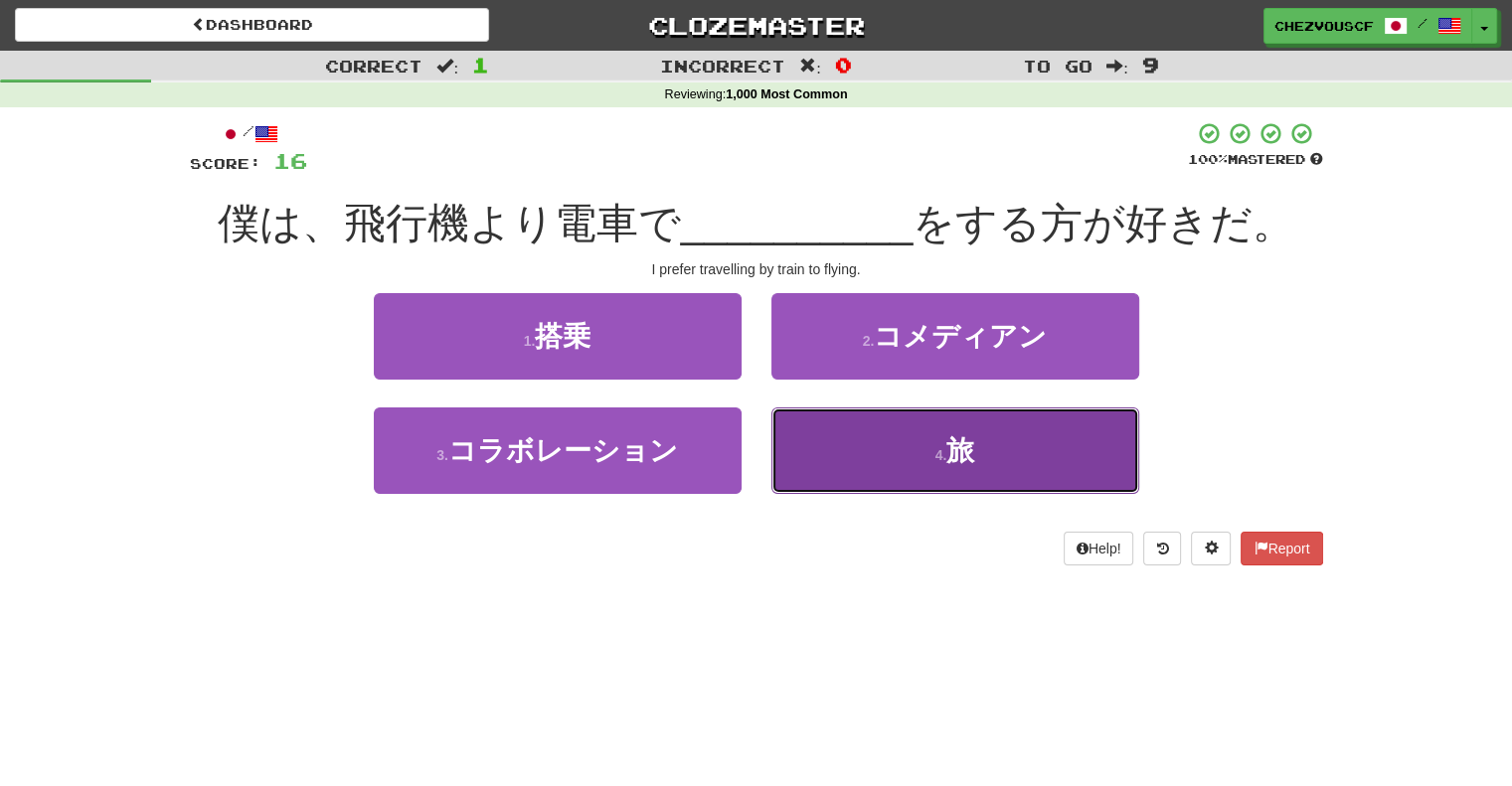 click on "4 .  旅" at bounding box center [955, 450] 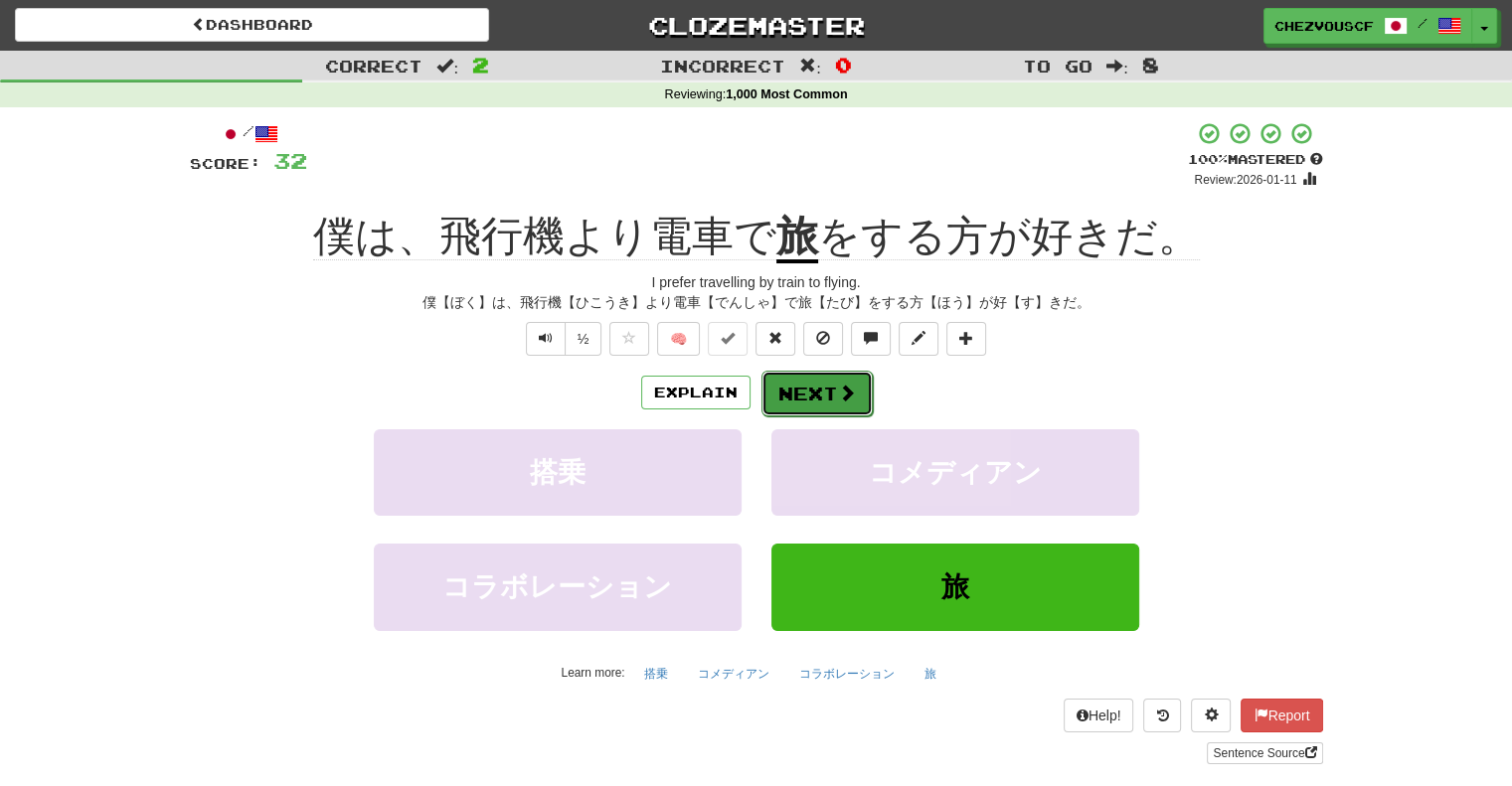 click at bounding box center (847, 393) 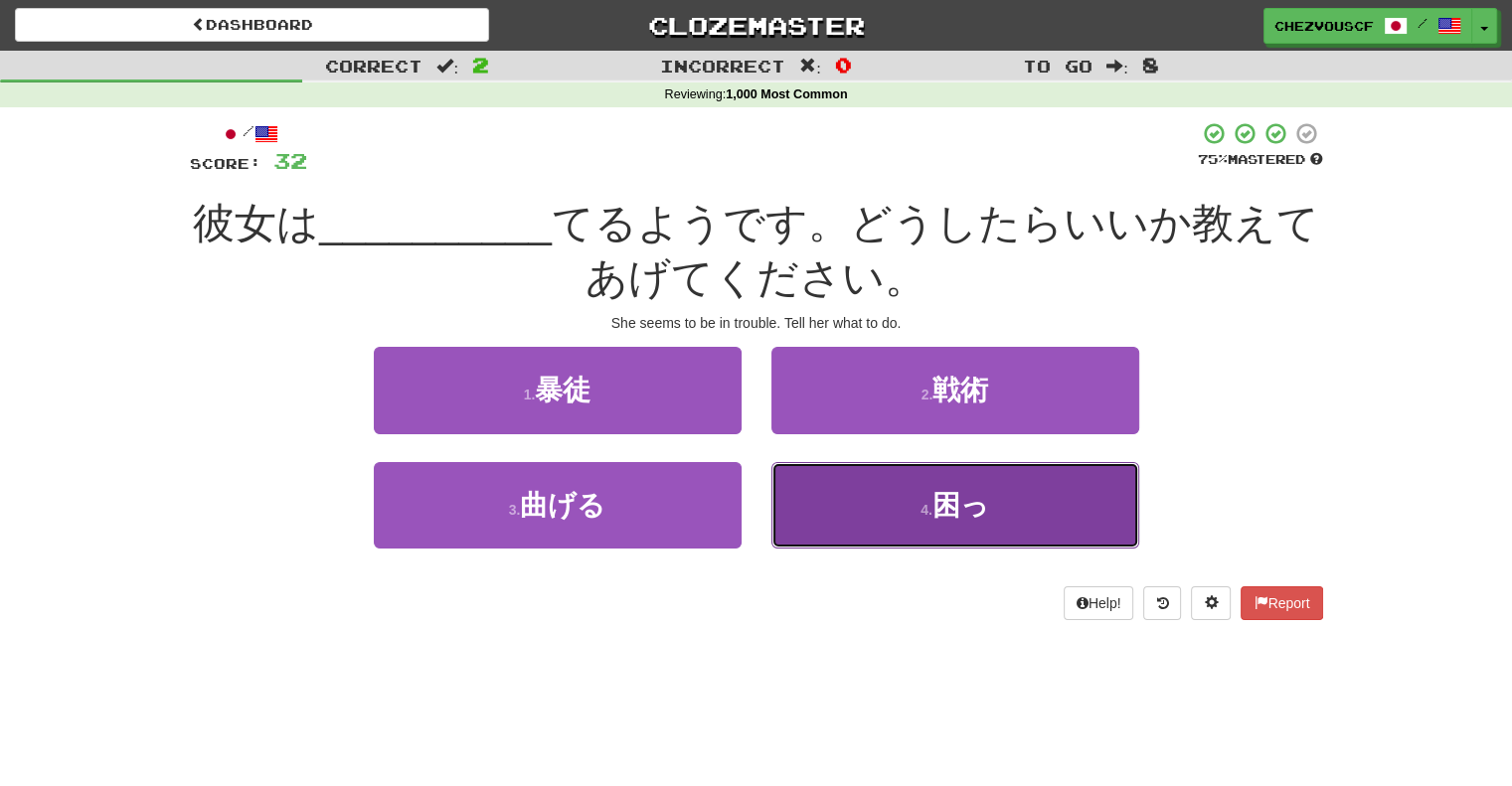 click on "4 .  困っ" at bounding box center [955, 505] 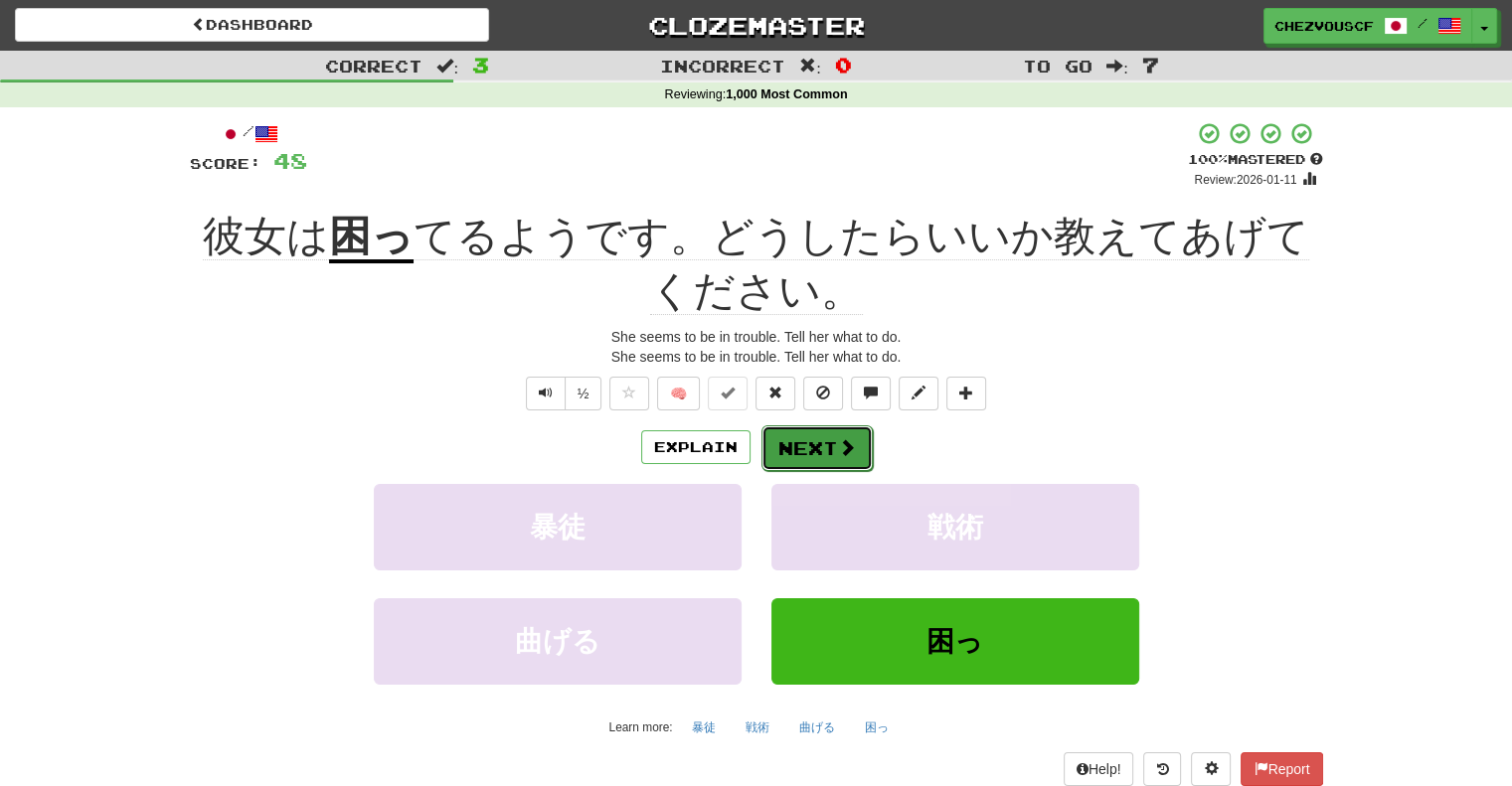 click on "Next" at bounding box center (817, 448) 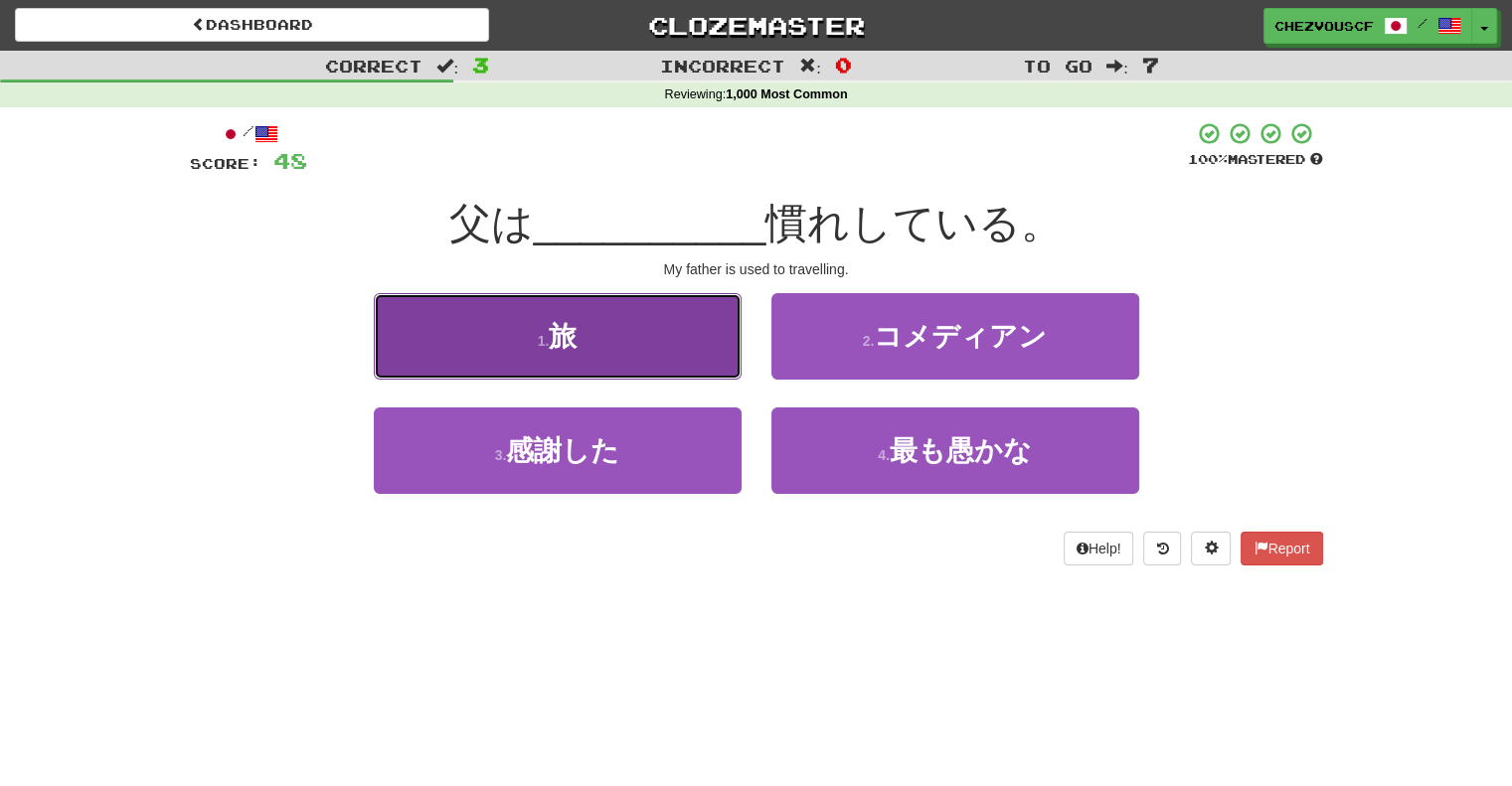 click on "1 .  旅" at bounding box center (558, 336) 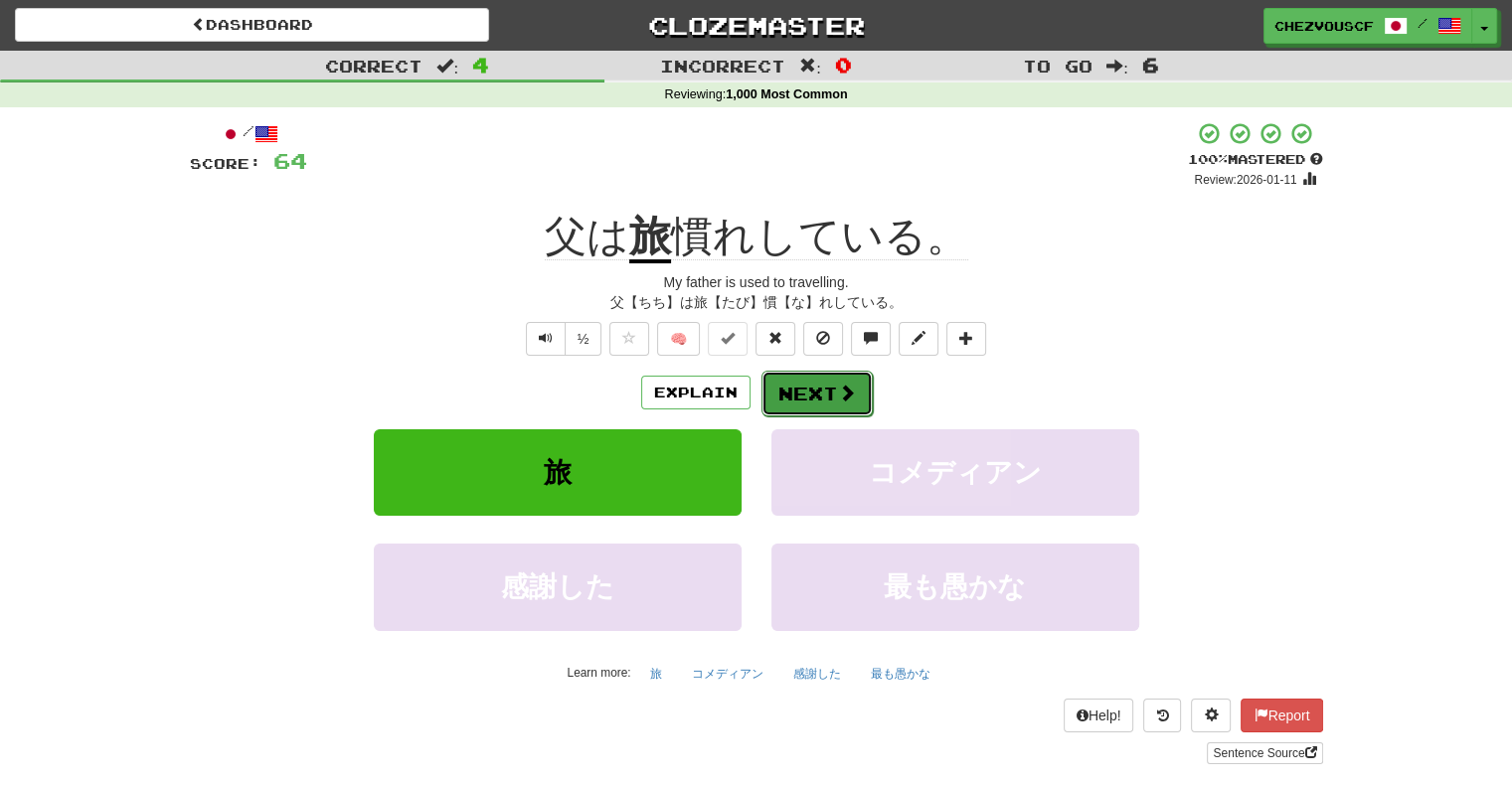 click at bounding box center (847, 393) 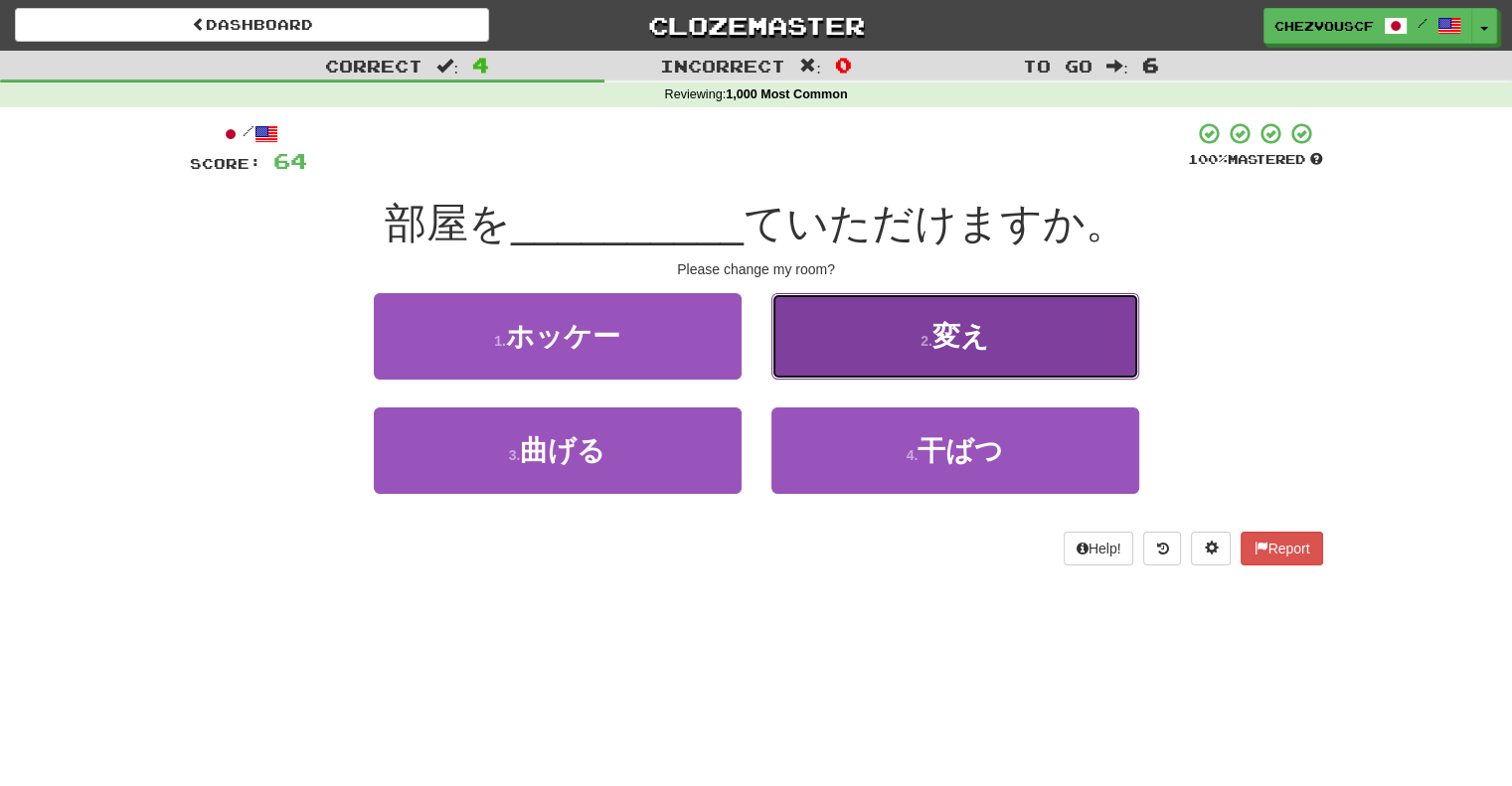 click on "2 .  変え" at bounding box center [955, 336] 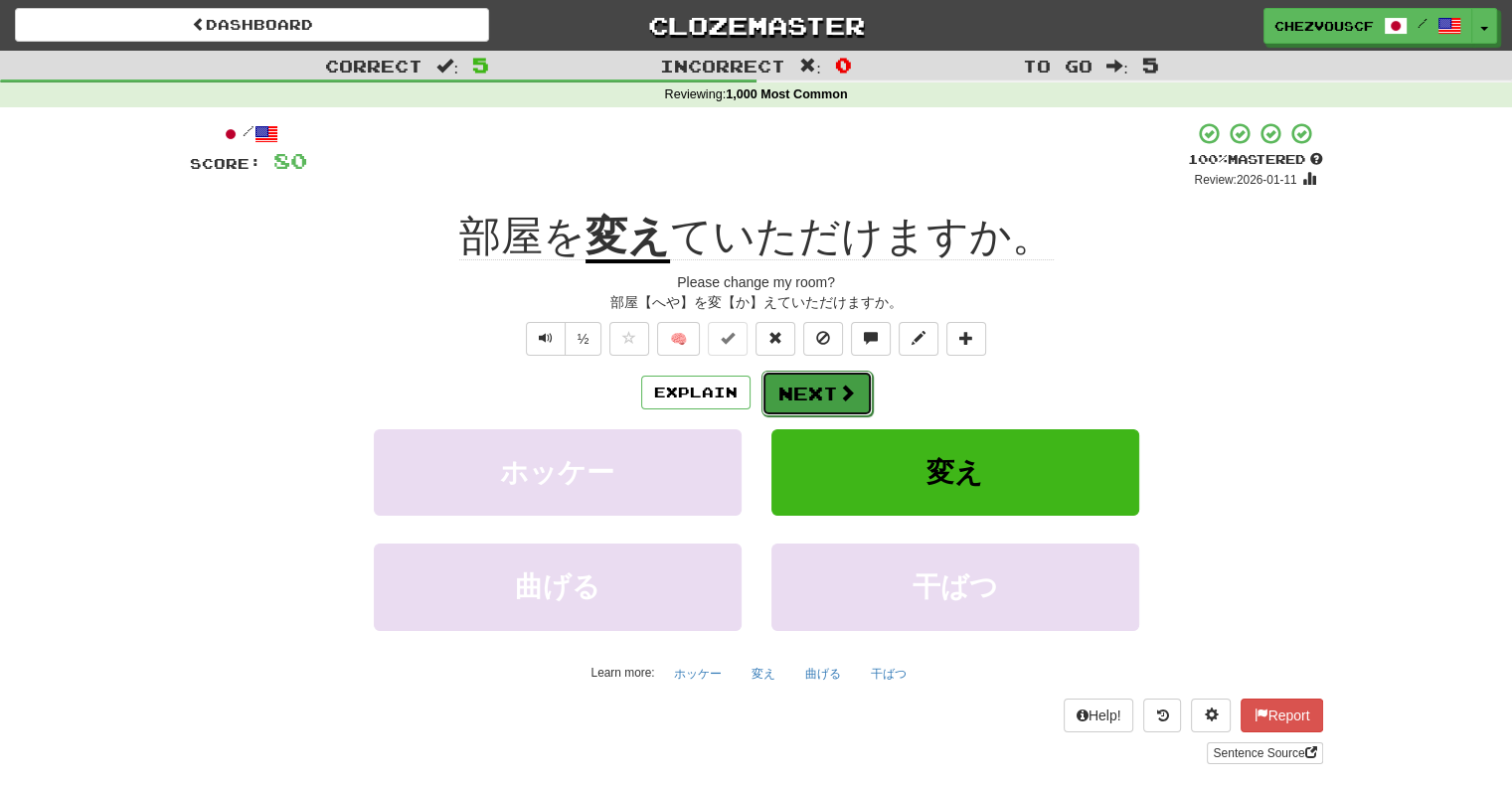click on "Next" at bounding box center (817, 393) 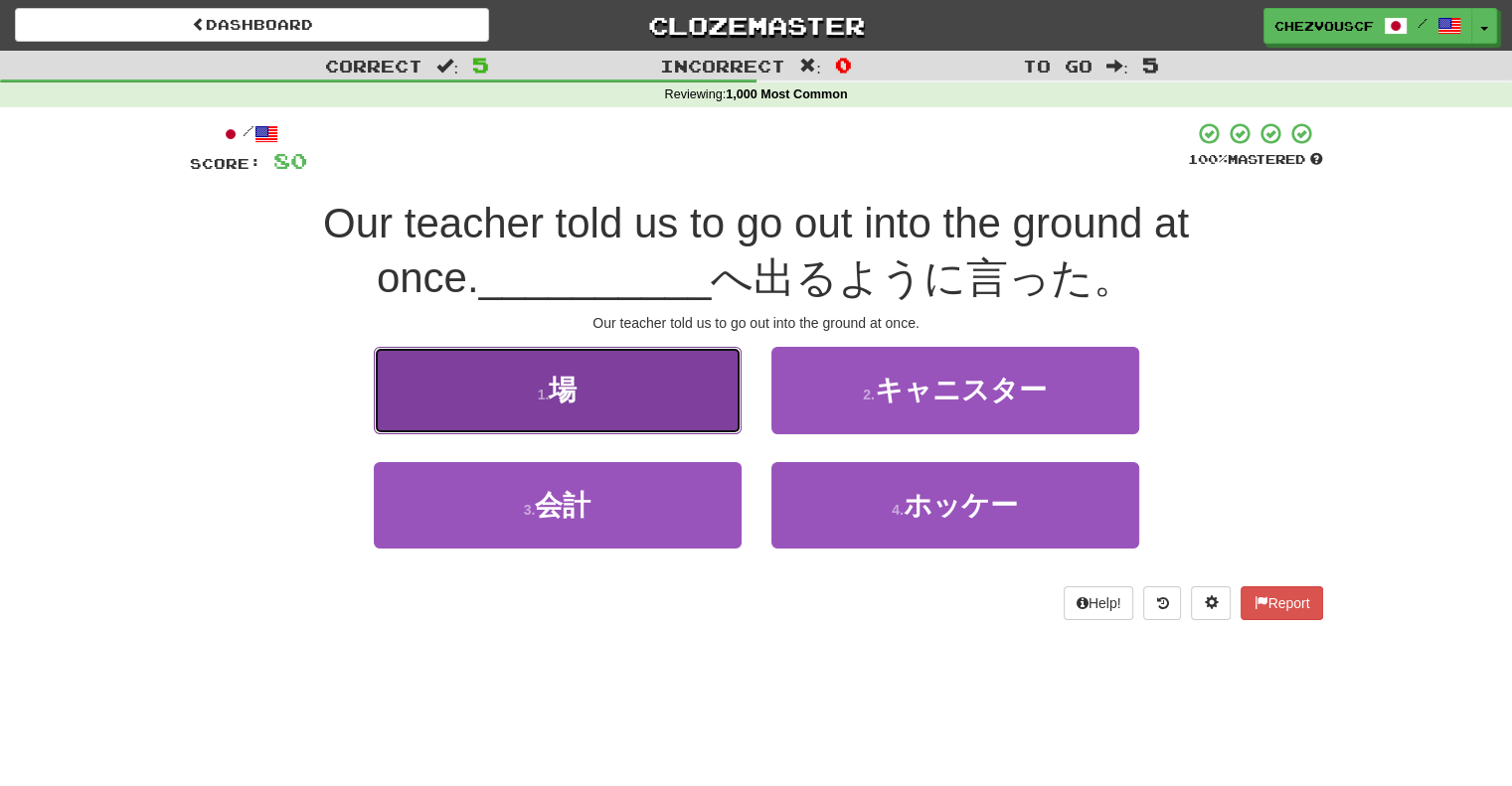 click on "1 .  場" at bounding box center [558, 390] 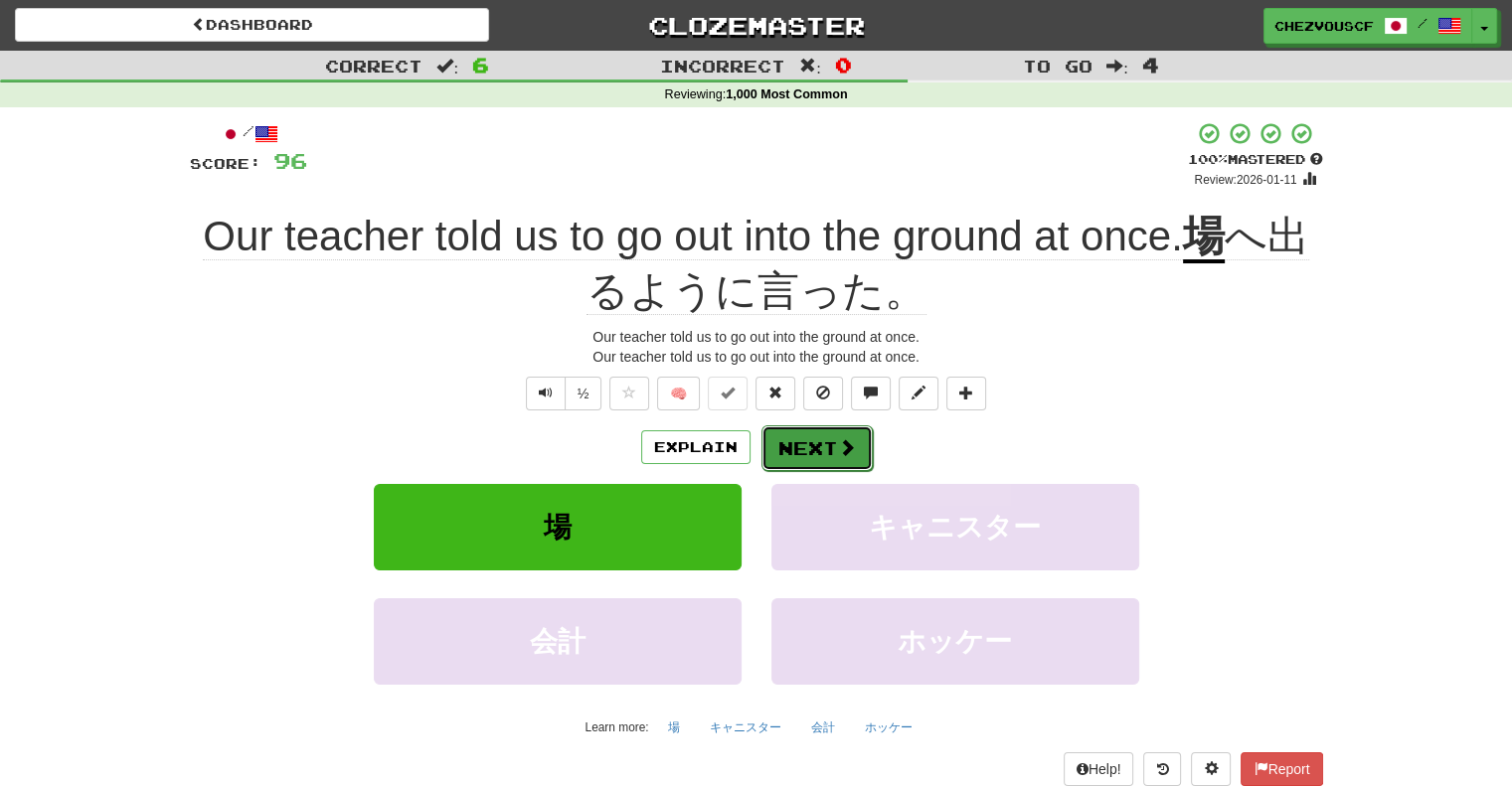 click on "Next" at bounding box center [817, 448] 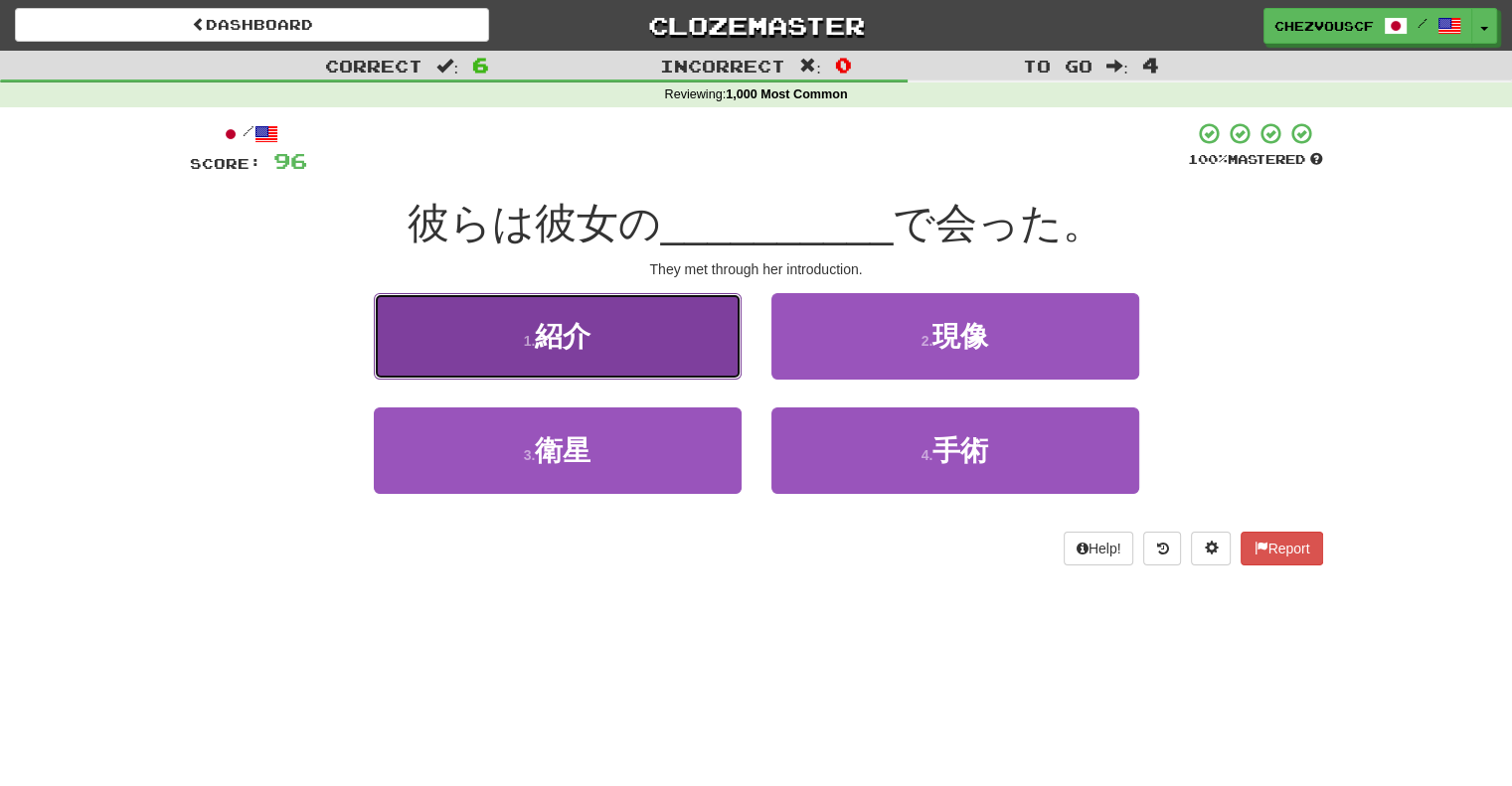 click on "1 .  紹介" at bounding box center [558, 336] 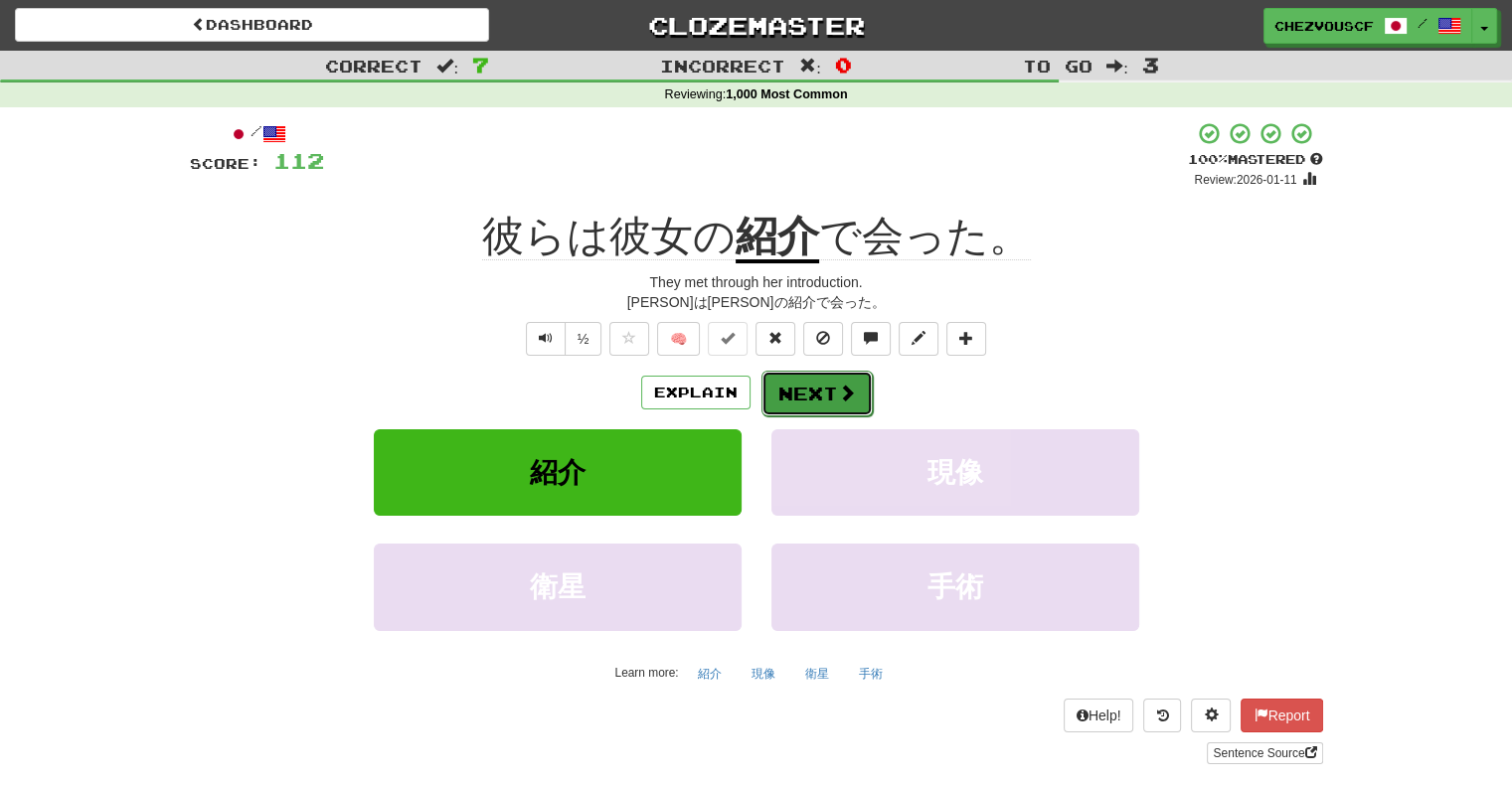 click on "Next" at bounding box center (817, 393) 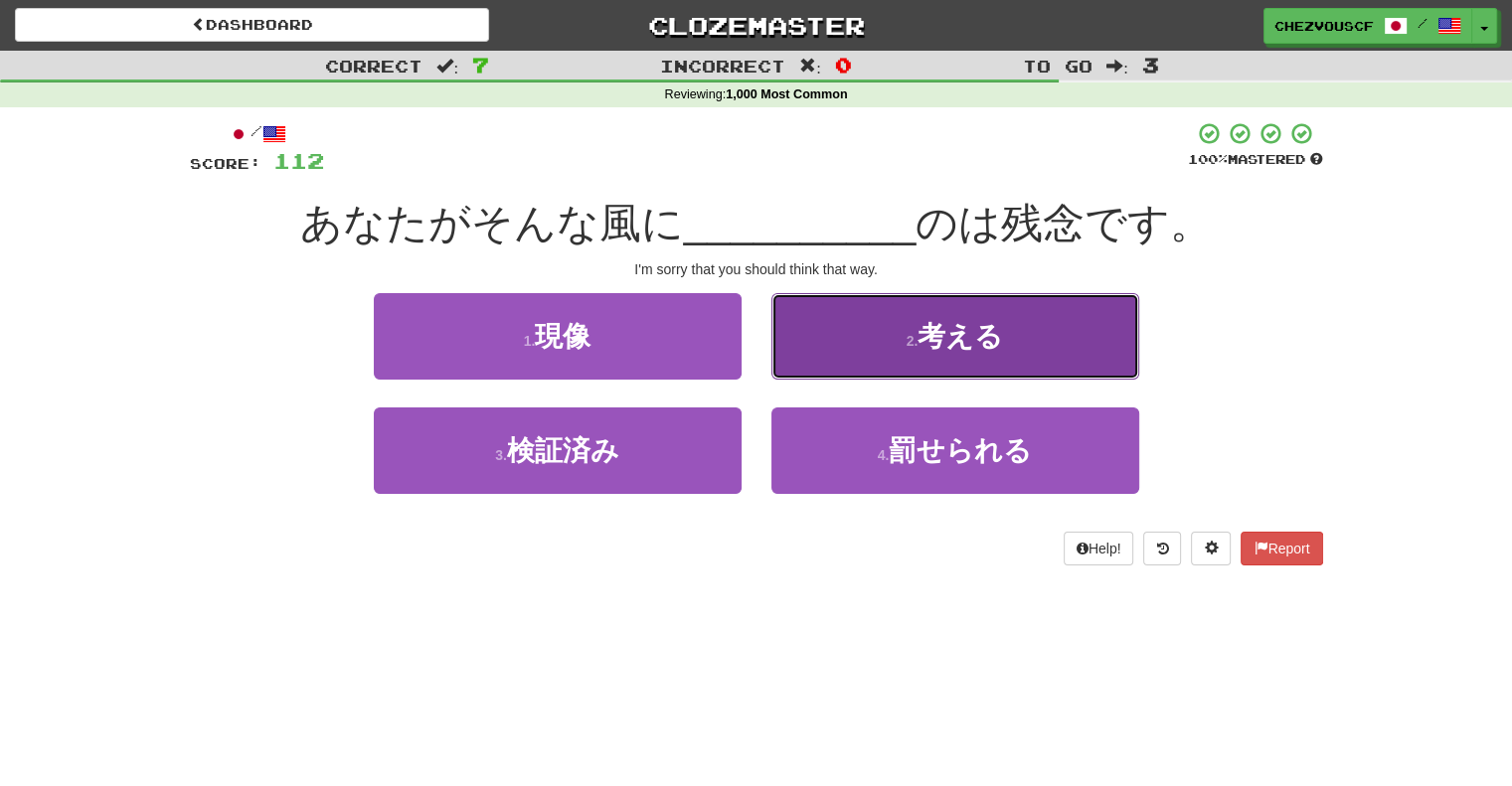 click on "2 .  考える" at bounding box center [955, 336] 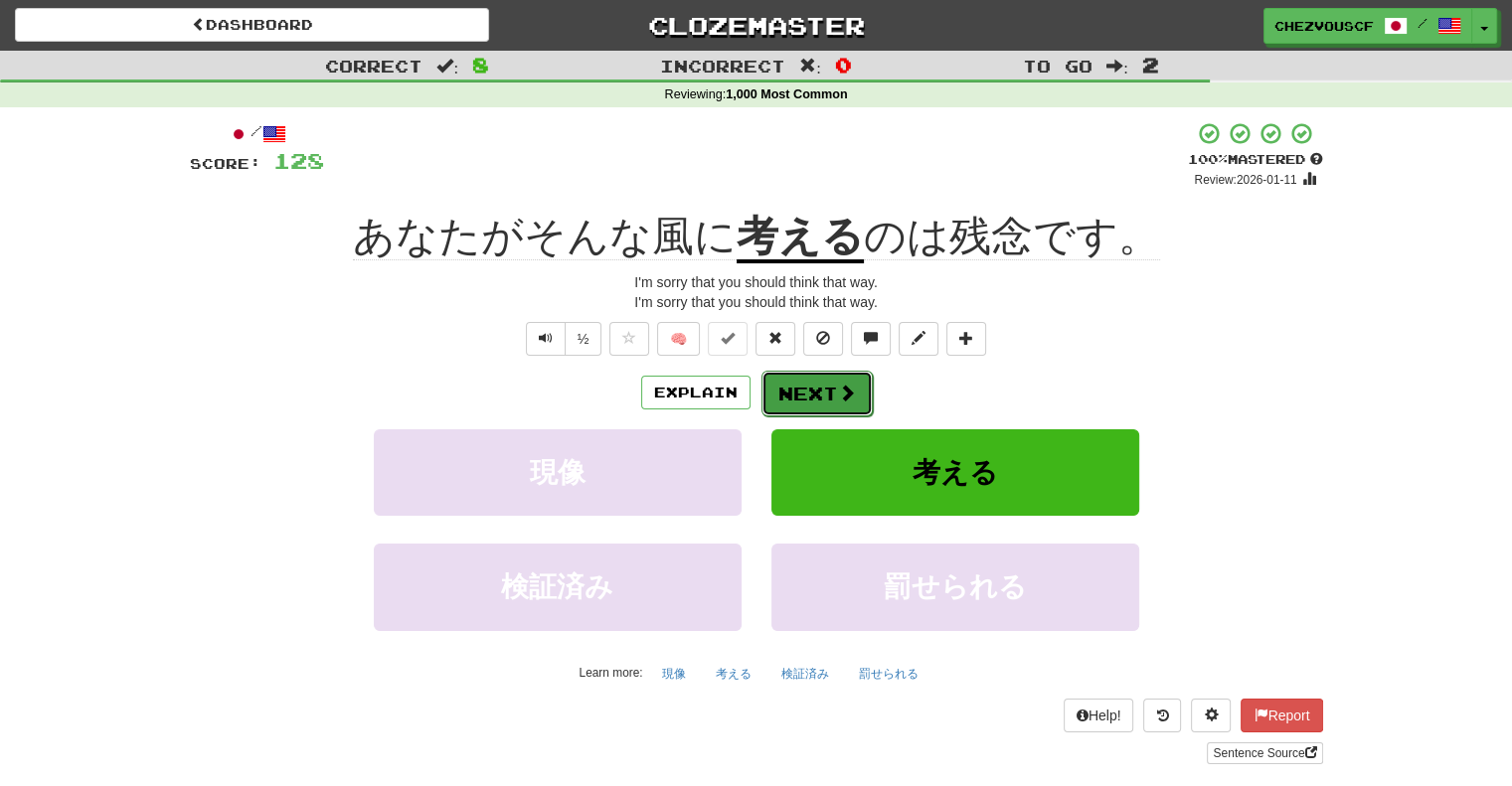 click at bounding box center (847, 393) 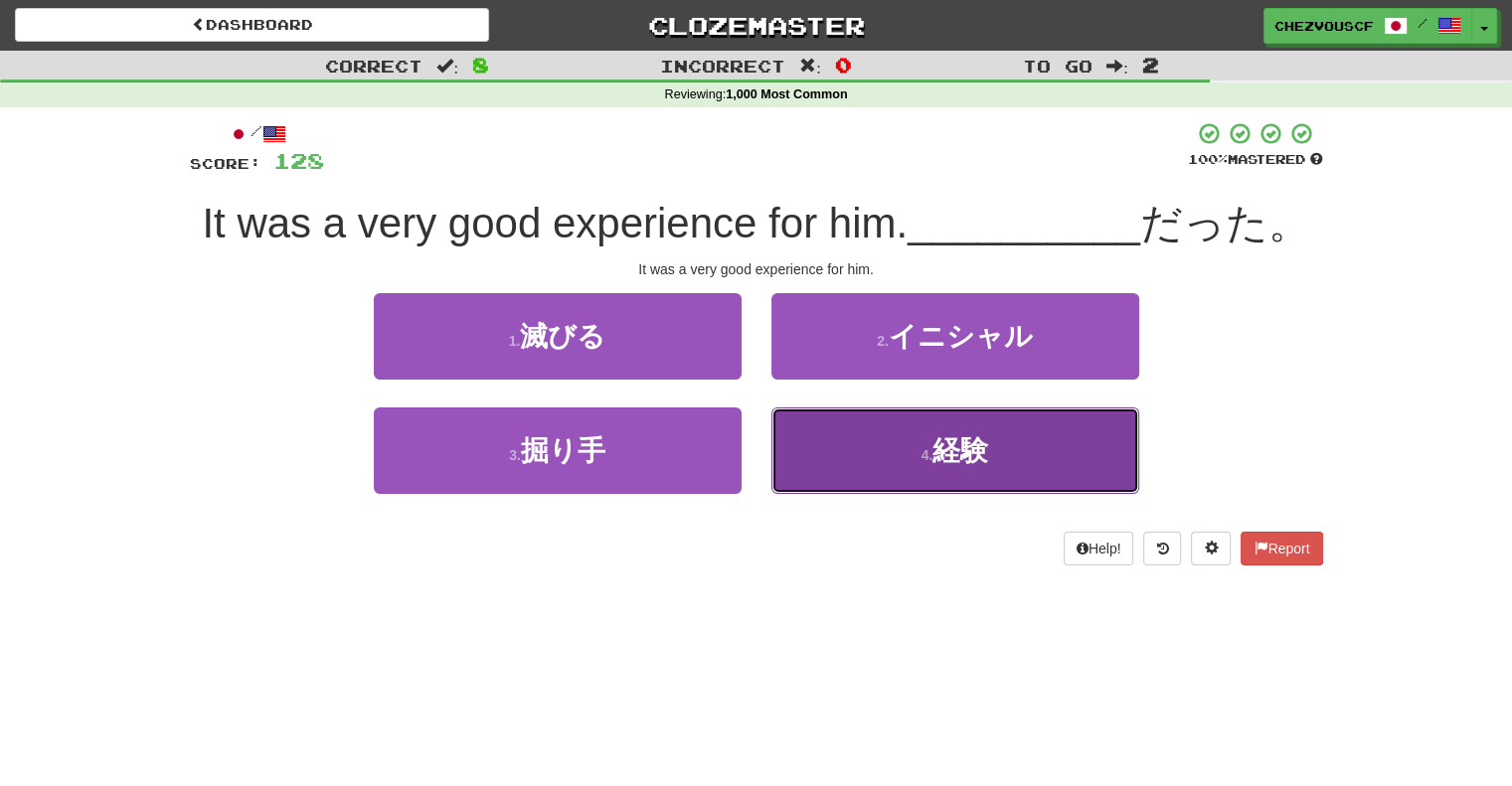 click on "4 .  経験" at bounding box center (955, 450) 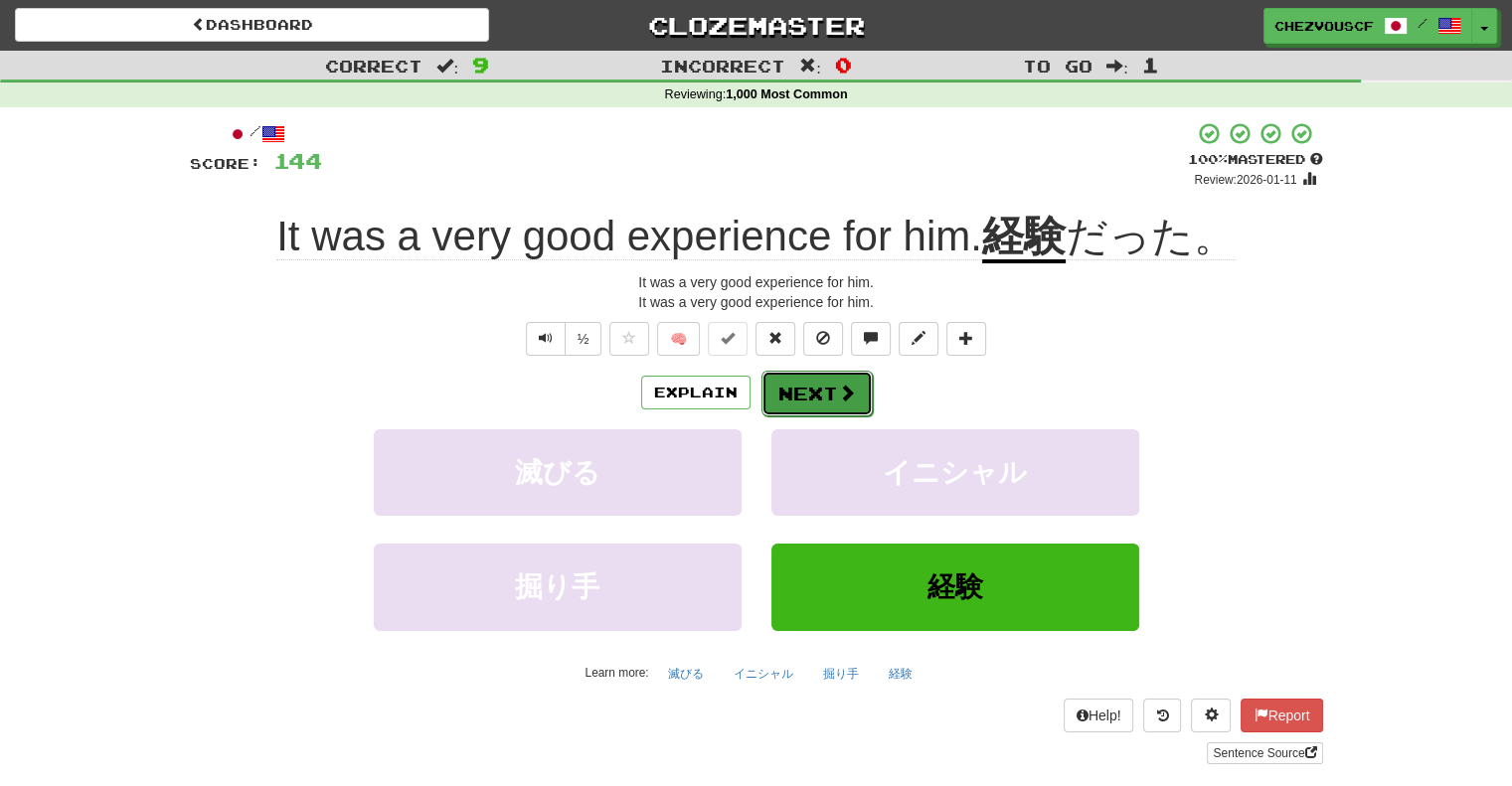 click on "Next" at bounding box center [817, 393] 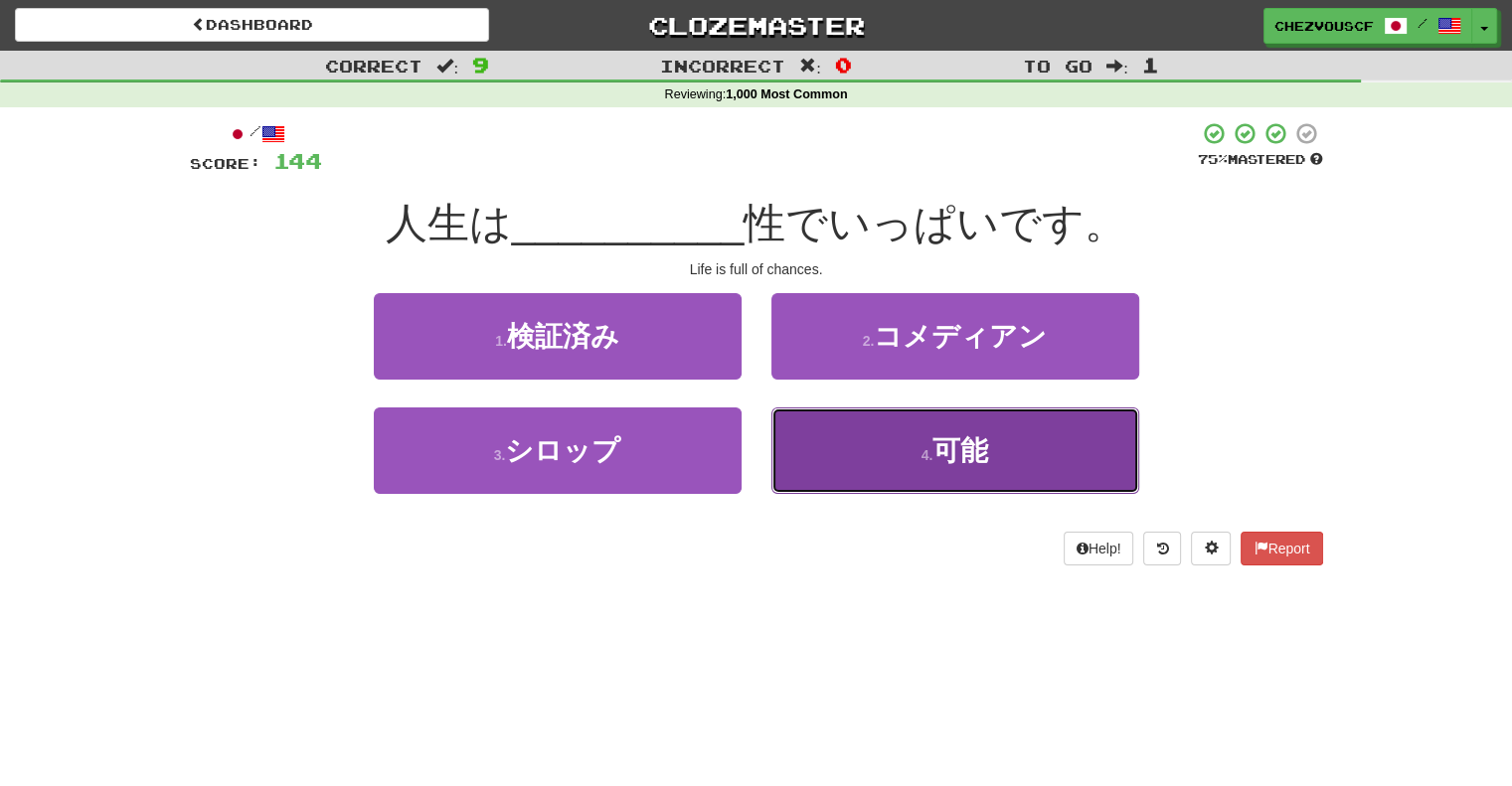 click on "4 .  可能" at bounding box center (955, 450) 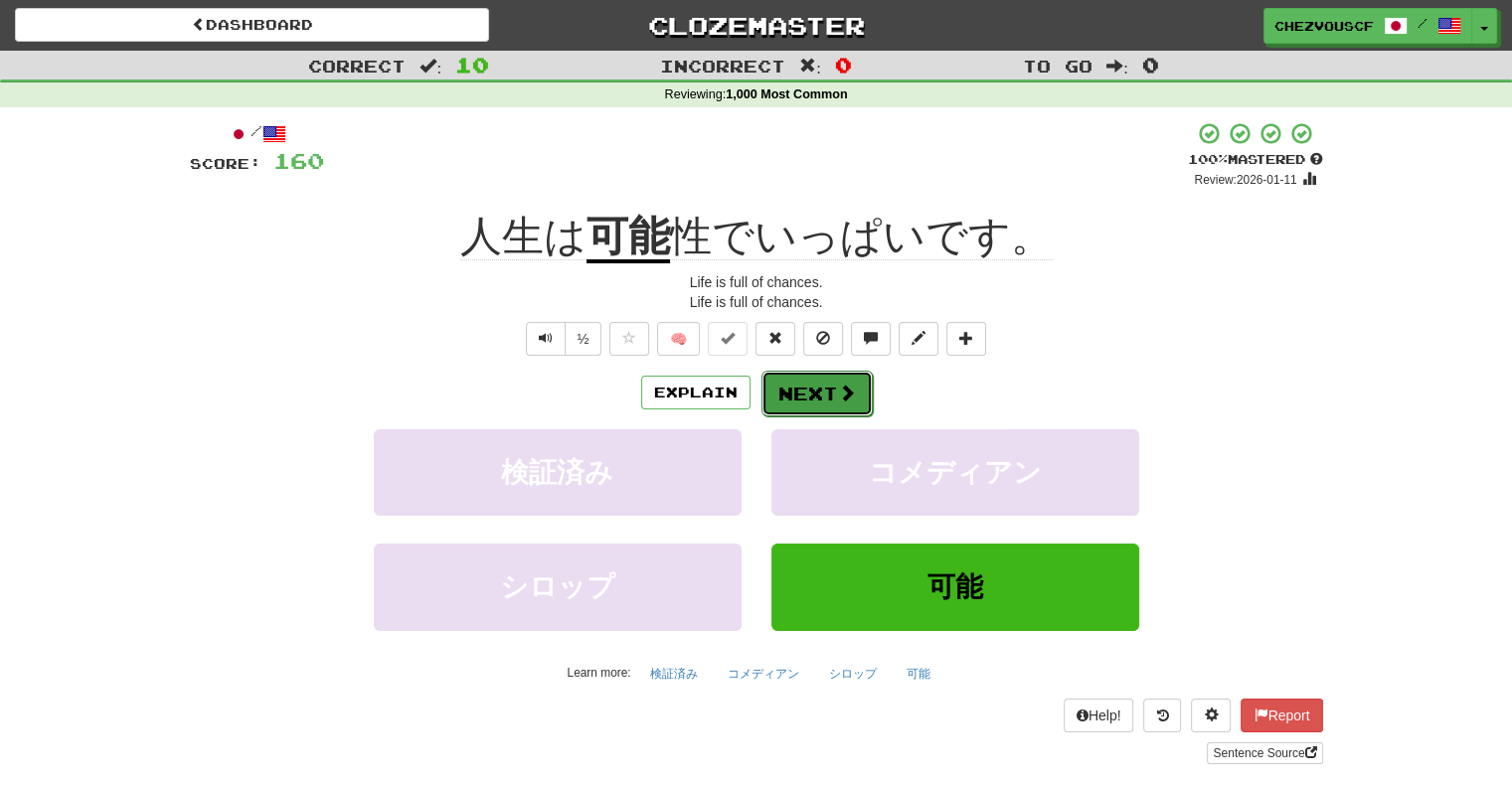 click on "Next" at bounding box center (817, 393) 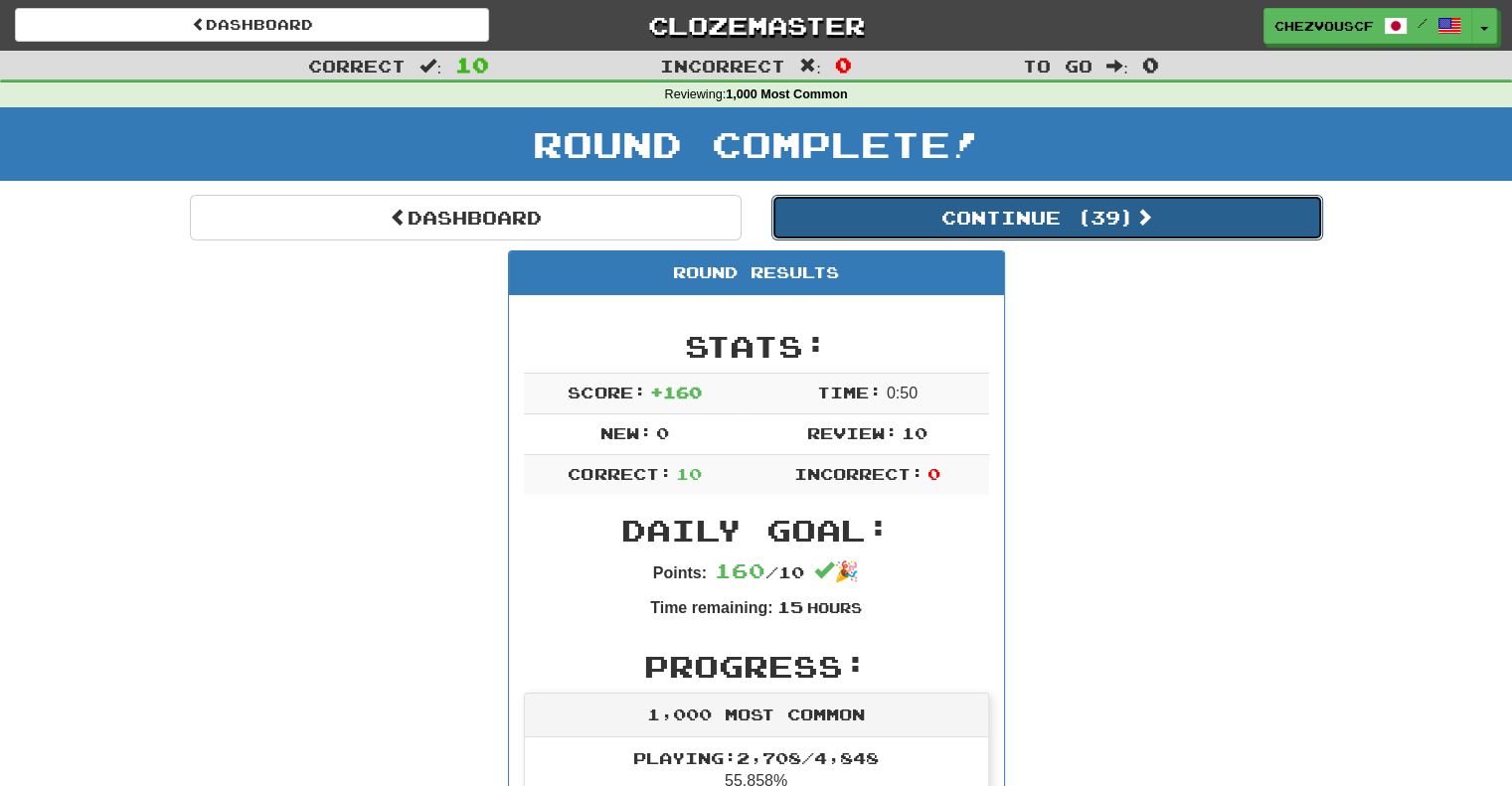 click on "Continue ( 39 )" at bounding box center (1047, 218) 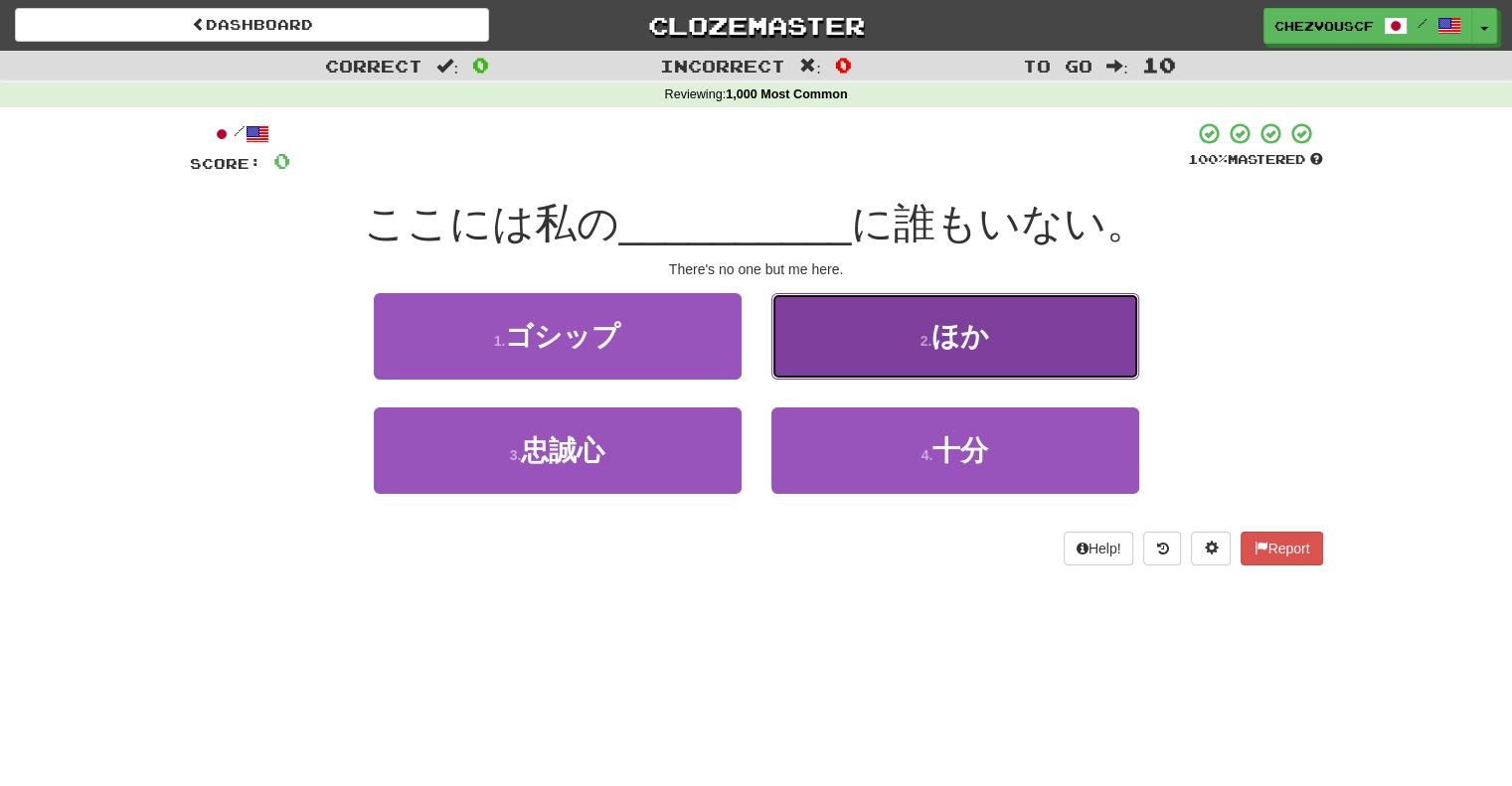 click on "2 .  ほか" at bounding box center [955, 336] 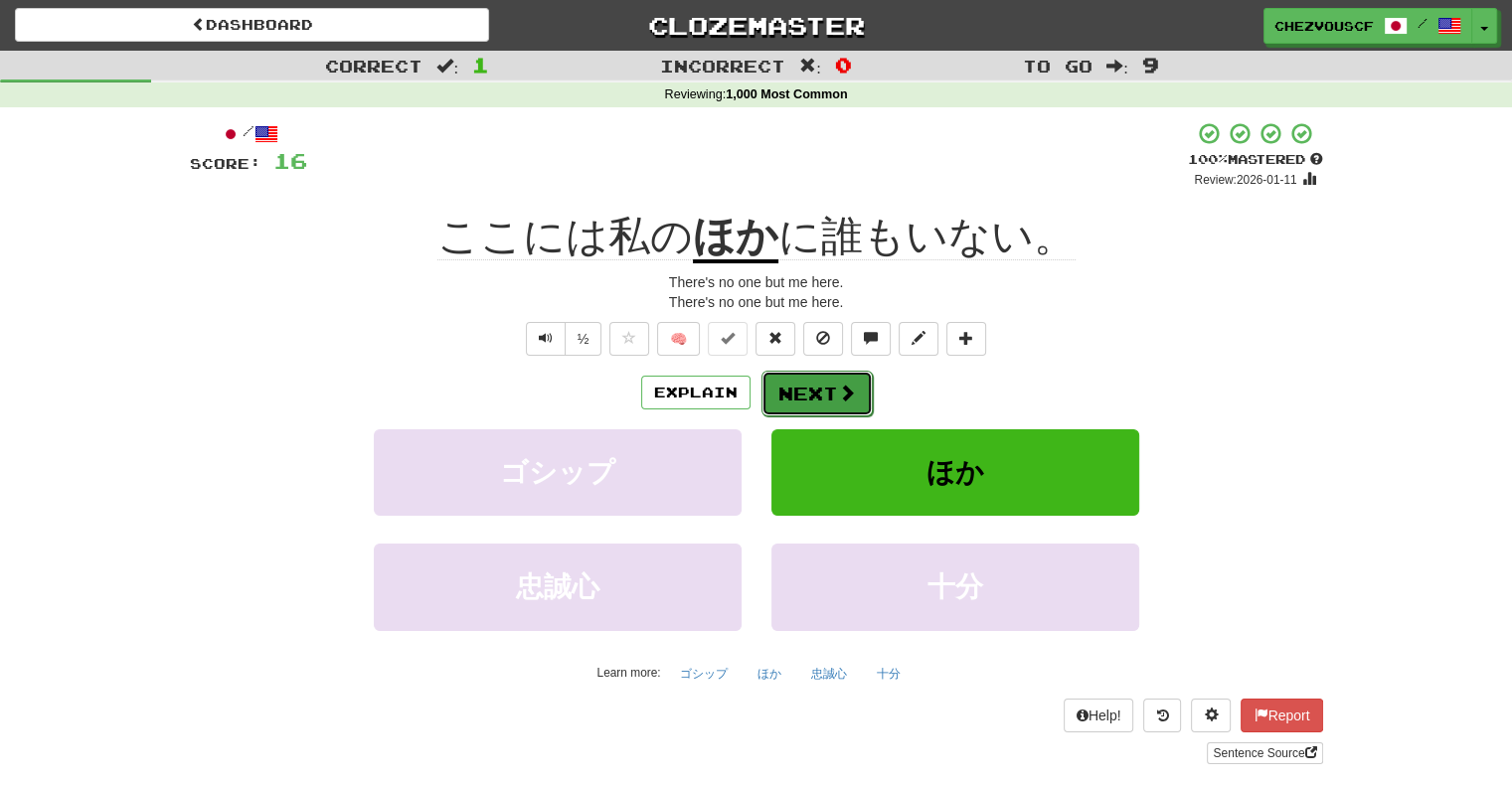 click at bounding box center [847, 393] 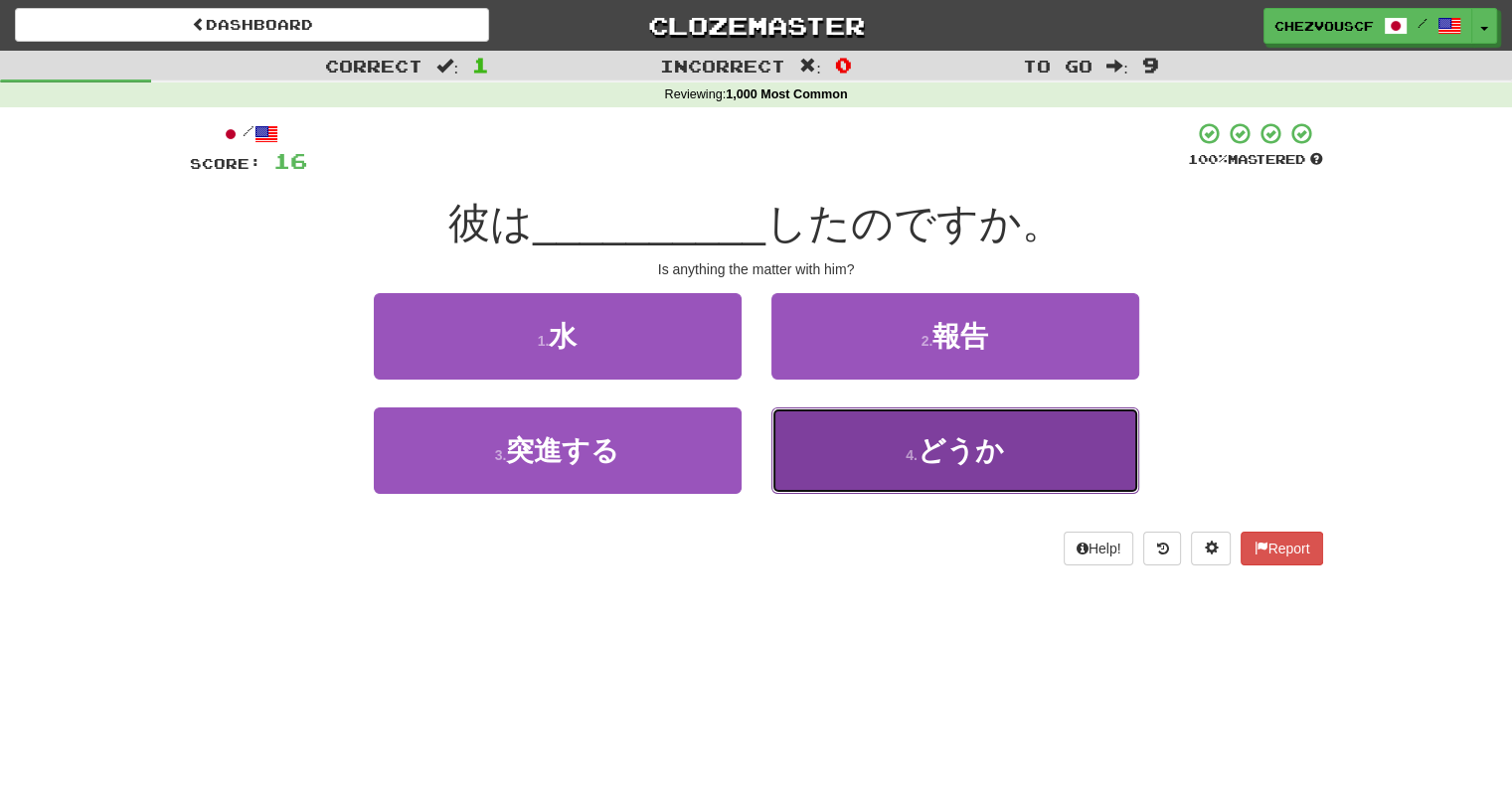click on "4 .  どうか" at bounding box center (955, 450) 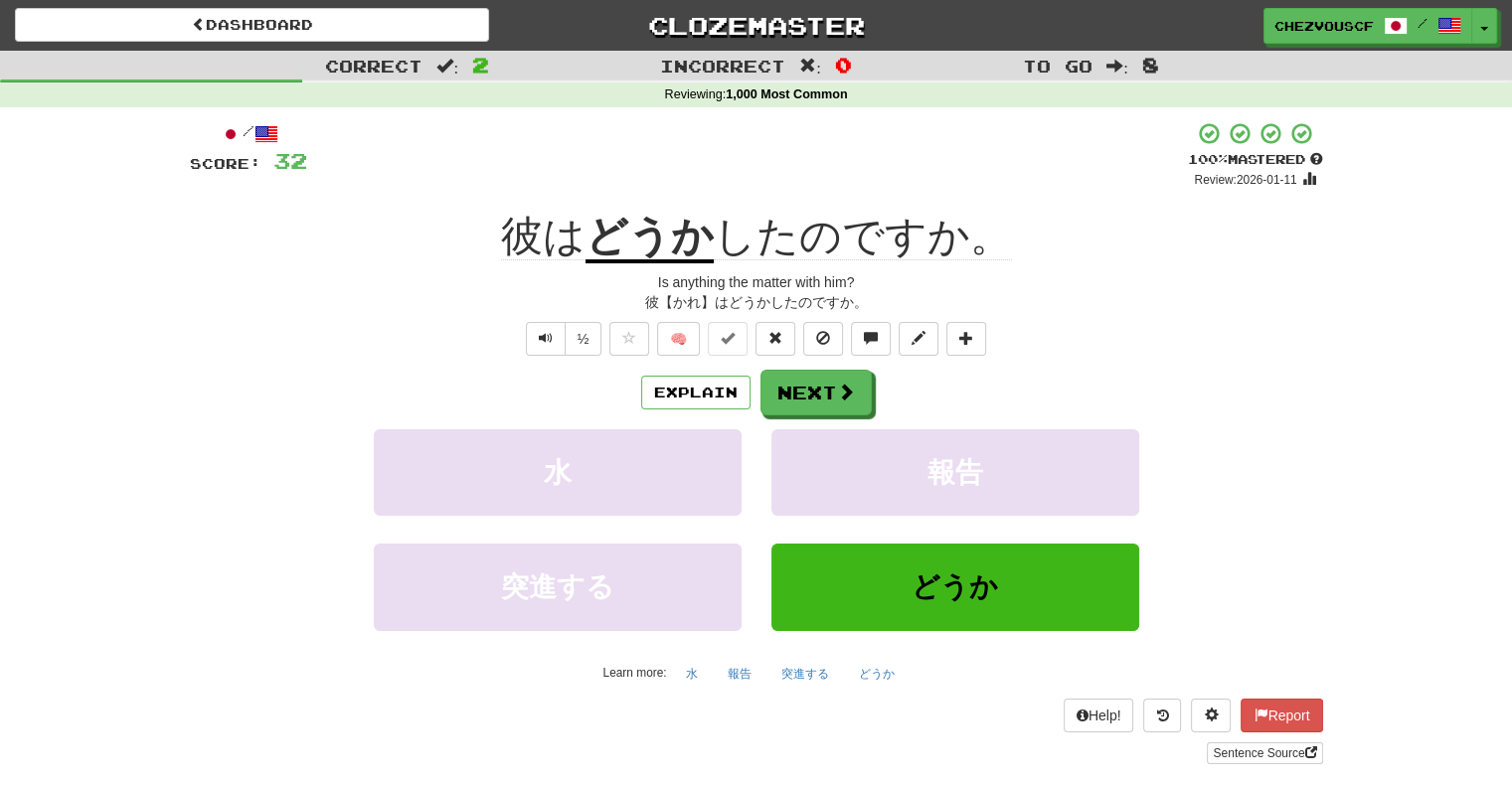 click on "Explain Next 水 報告 突進する どうか Learn more: 水 報告 突進する どうか" at bounding box center [756, 529] 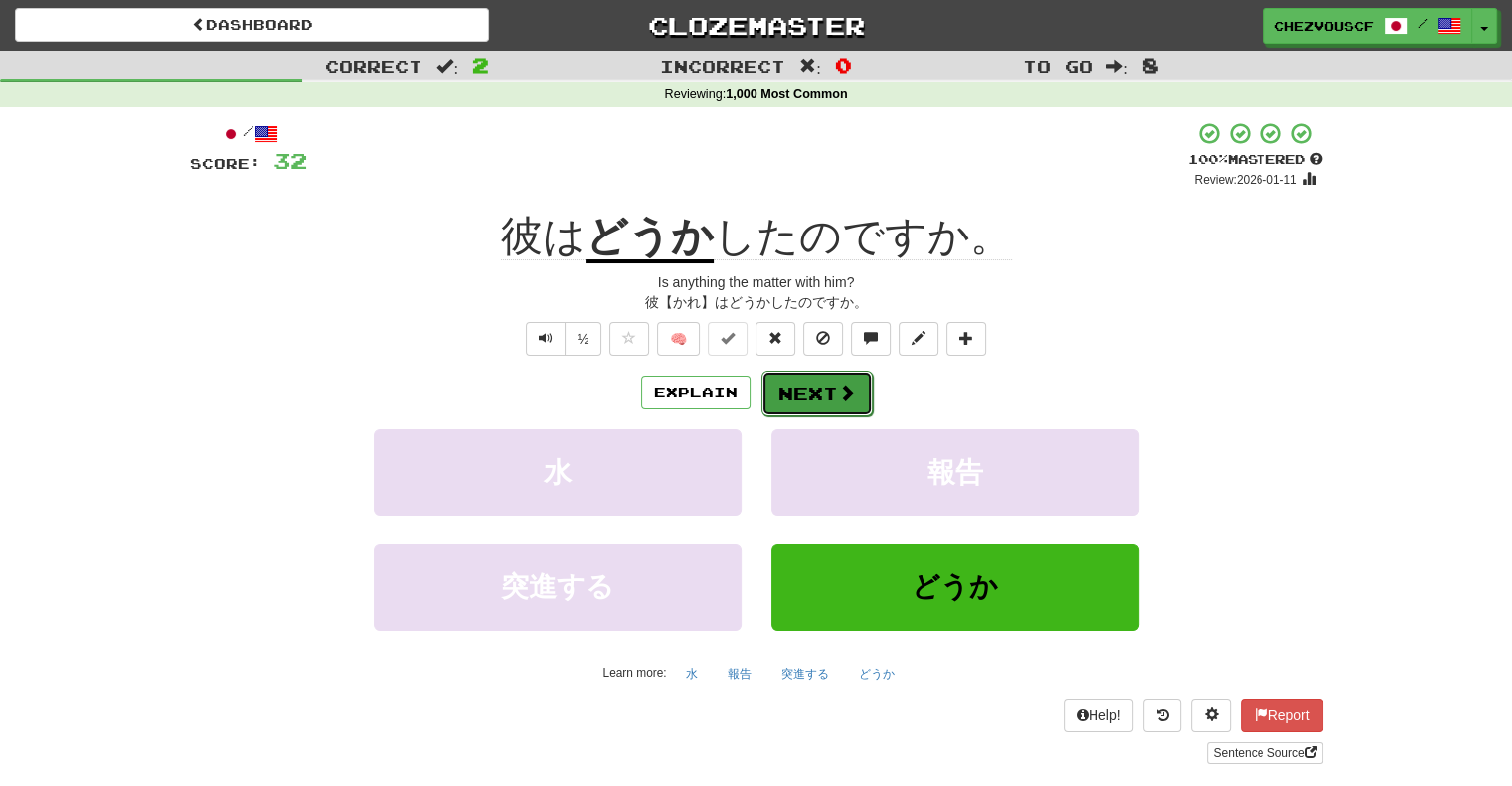 click at bounding box center (847, 393) 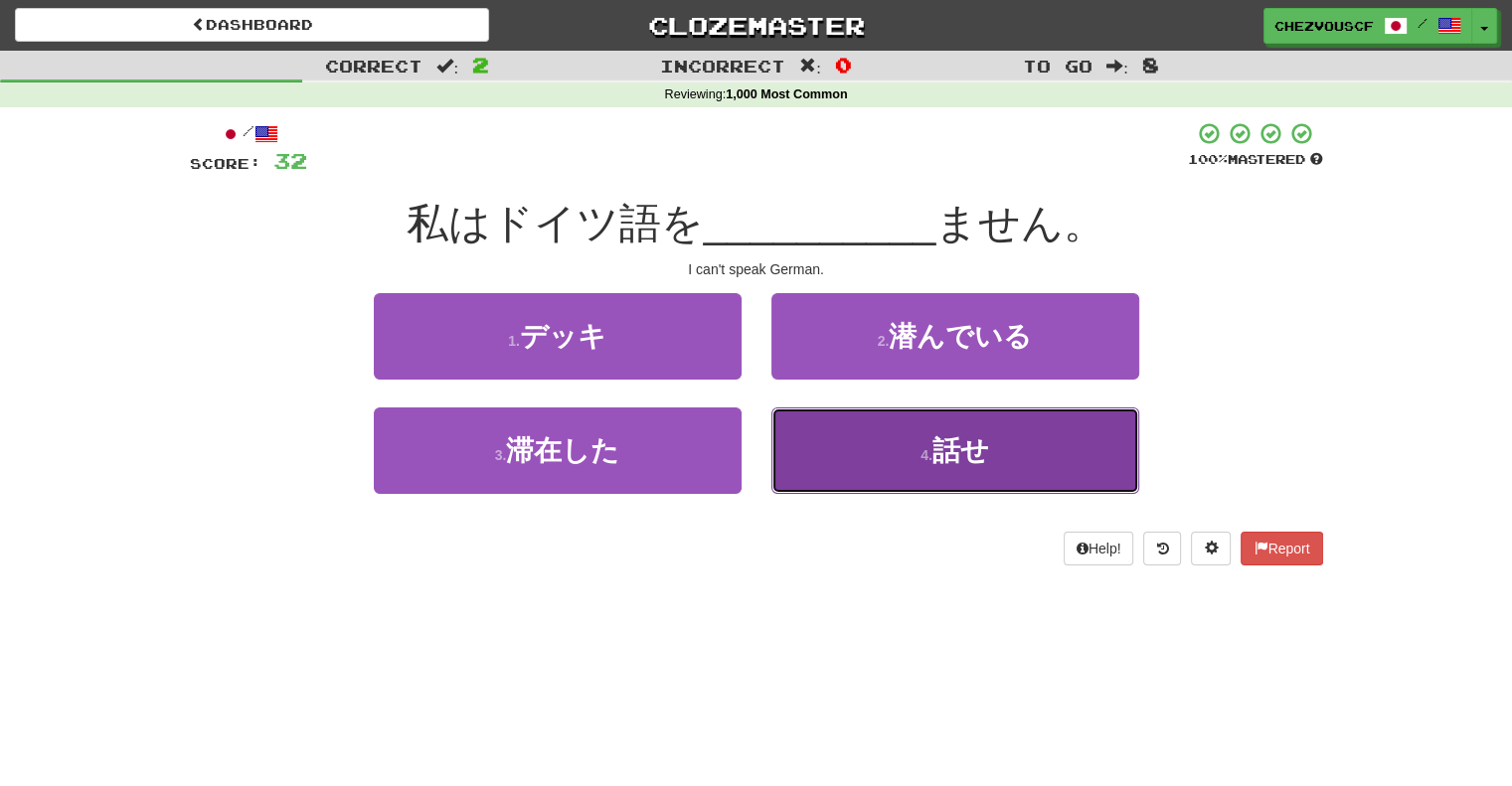 click on "4 .  話せ" at bounding box center (955, 450) 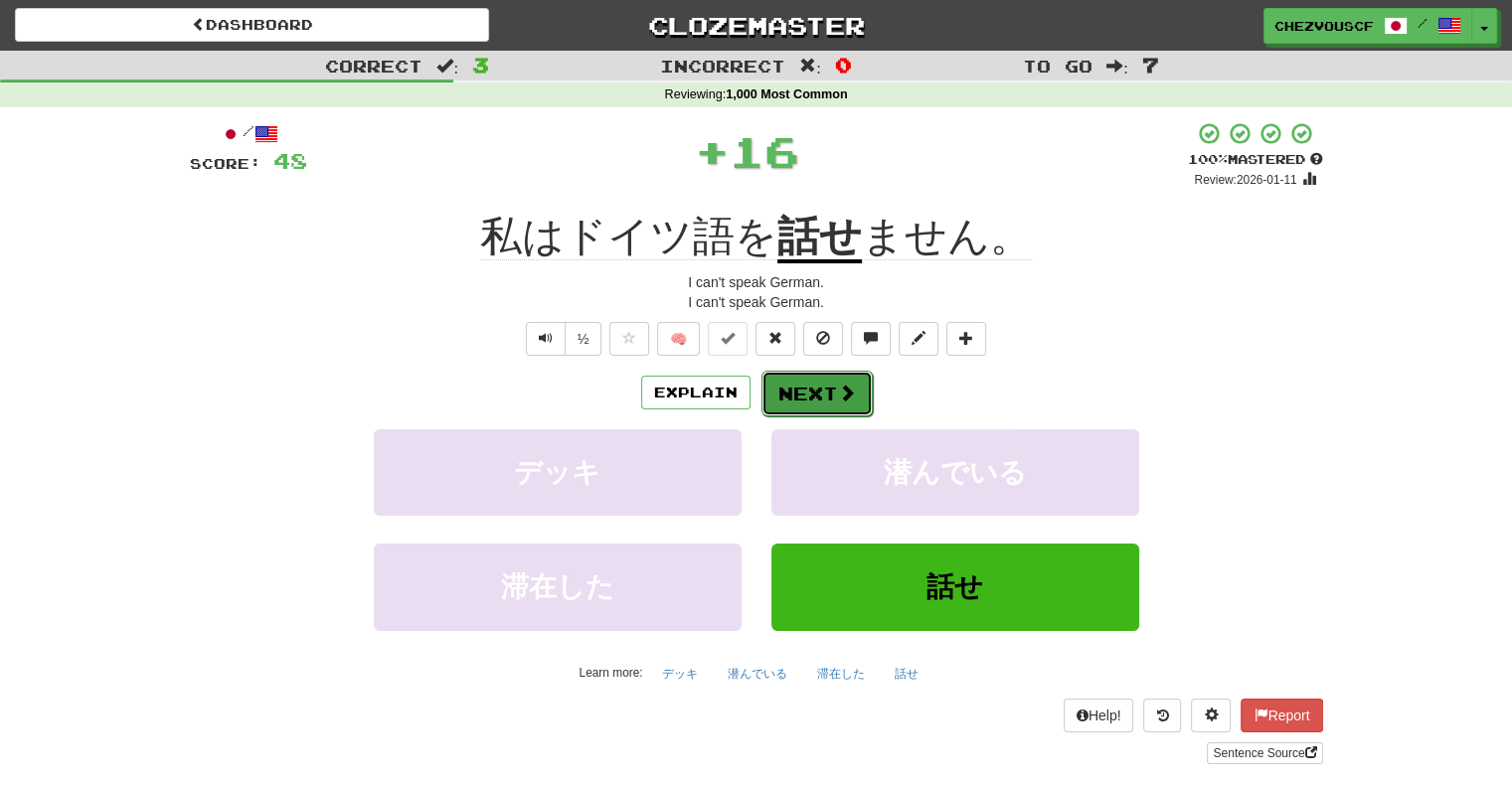 click at bounding box center [847, 393] 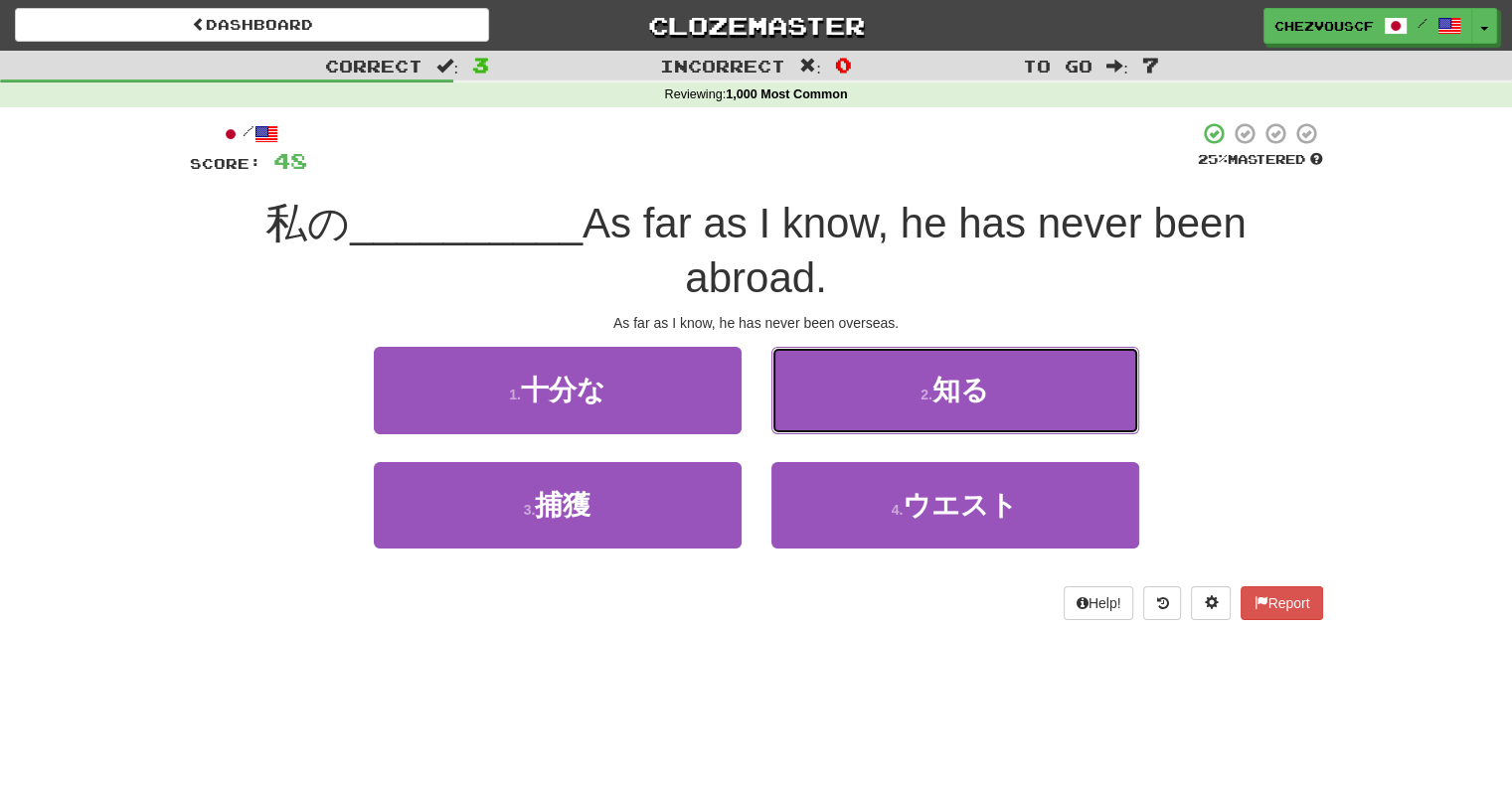click on "2 .  知る" at bounding box center (955, 390) 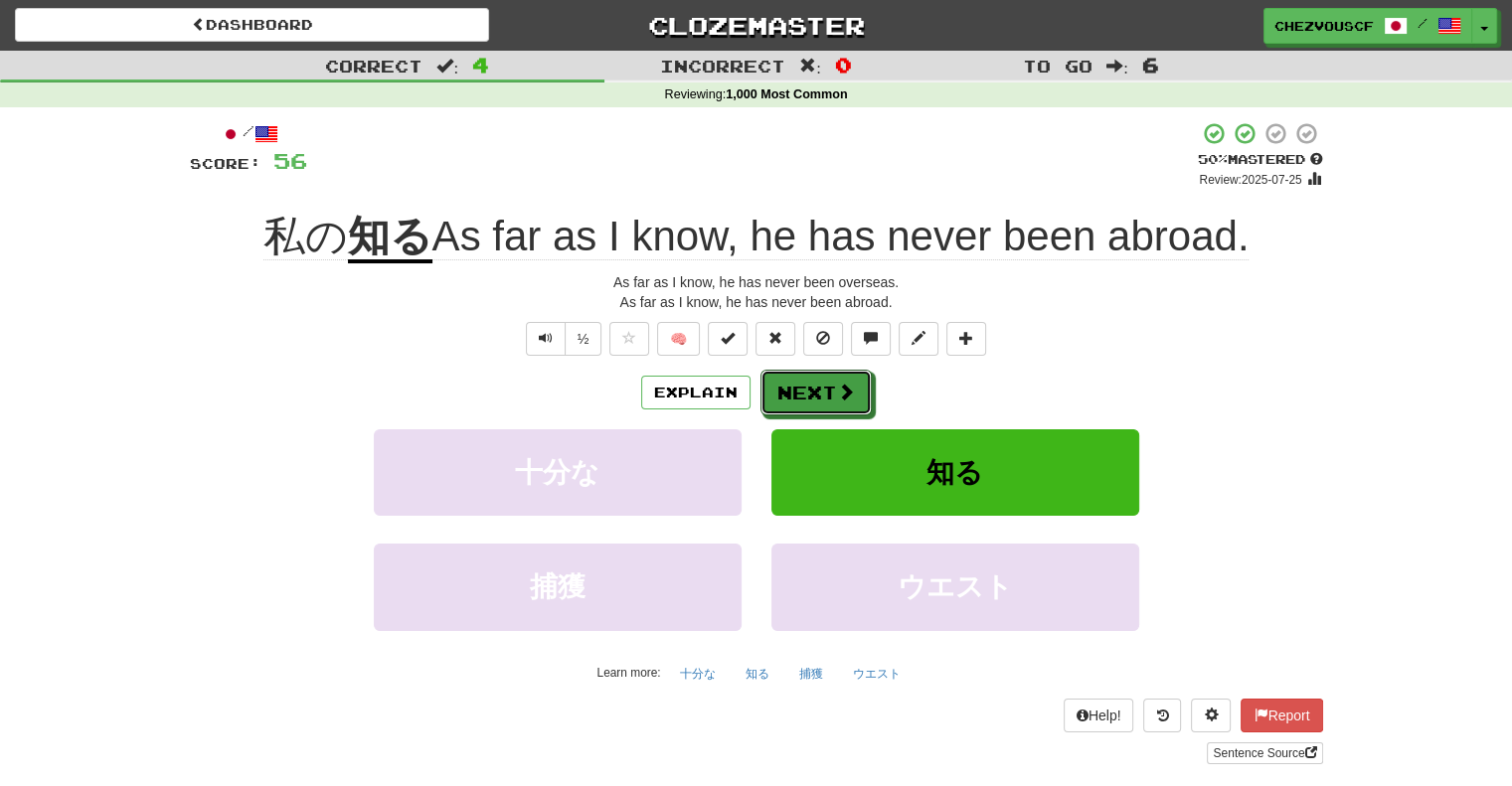 click at bounding box center [846, 392] 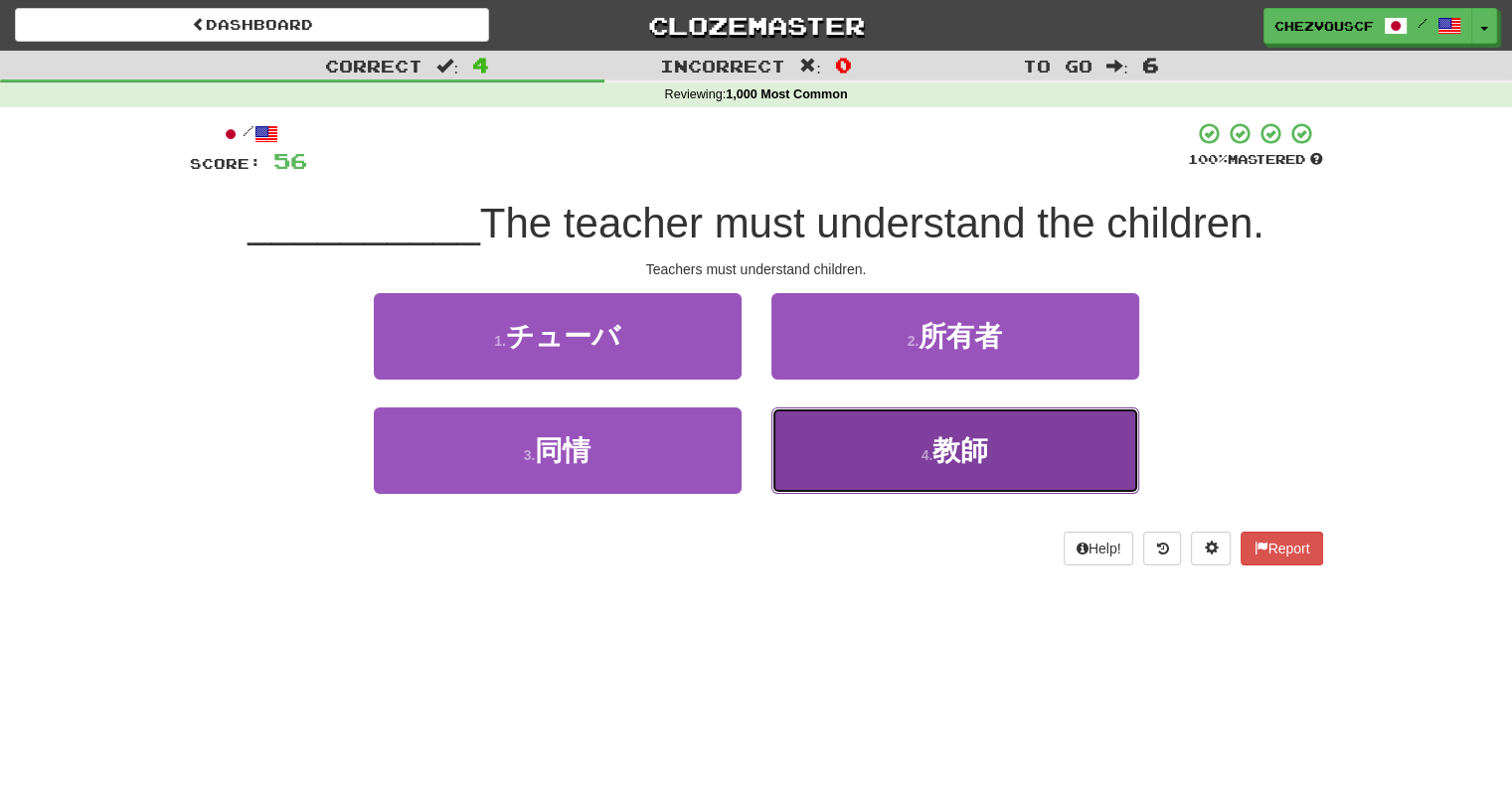 click on "4 .  教師" at bounding box center [955, 450] 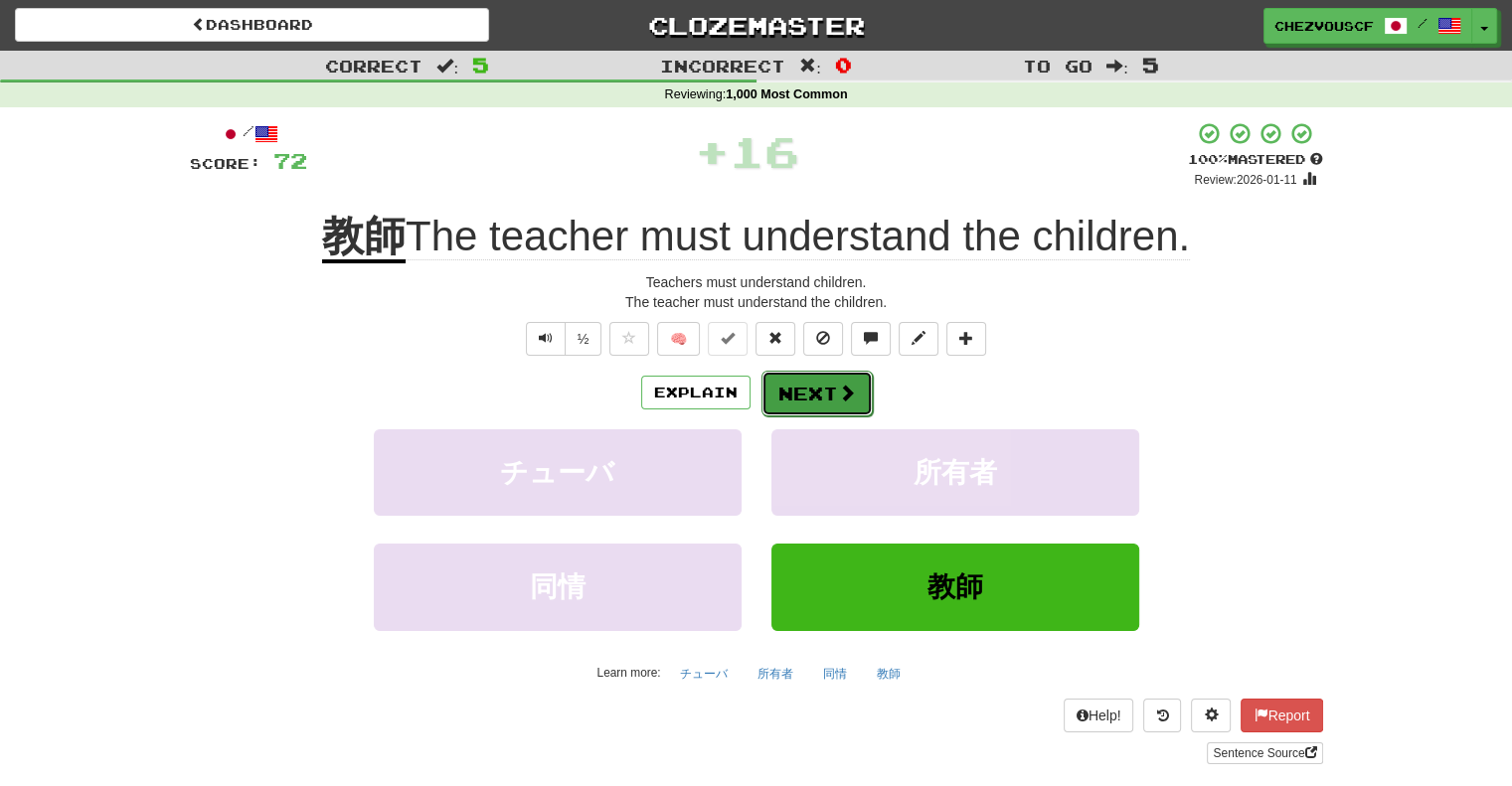 click on "Next" at bounding box center [817, 393] 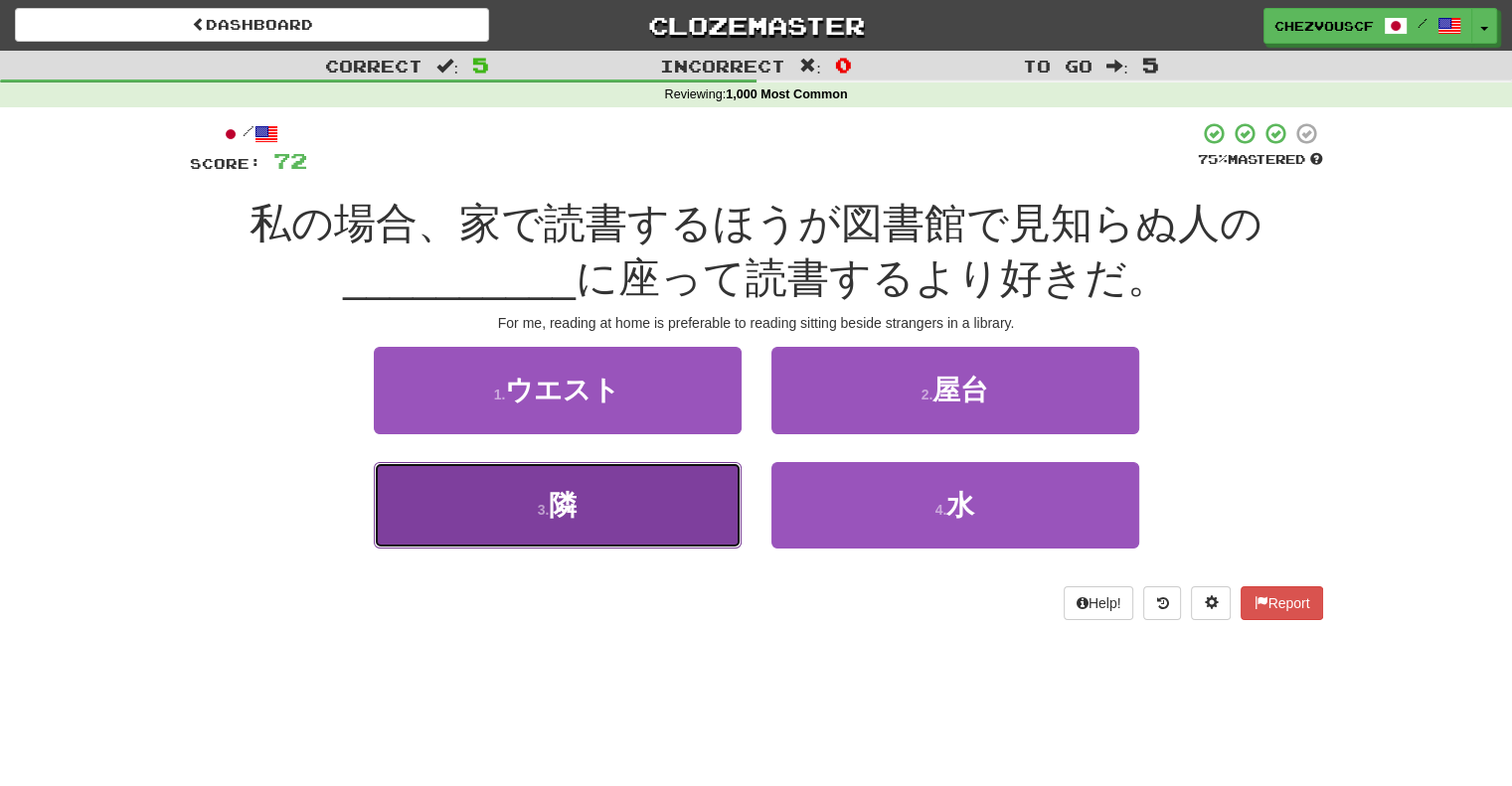 click on "3 .  隣" at bounding box center [558, 505] 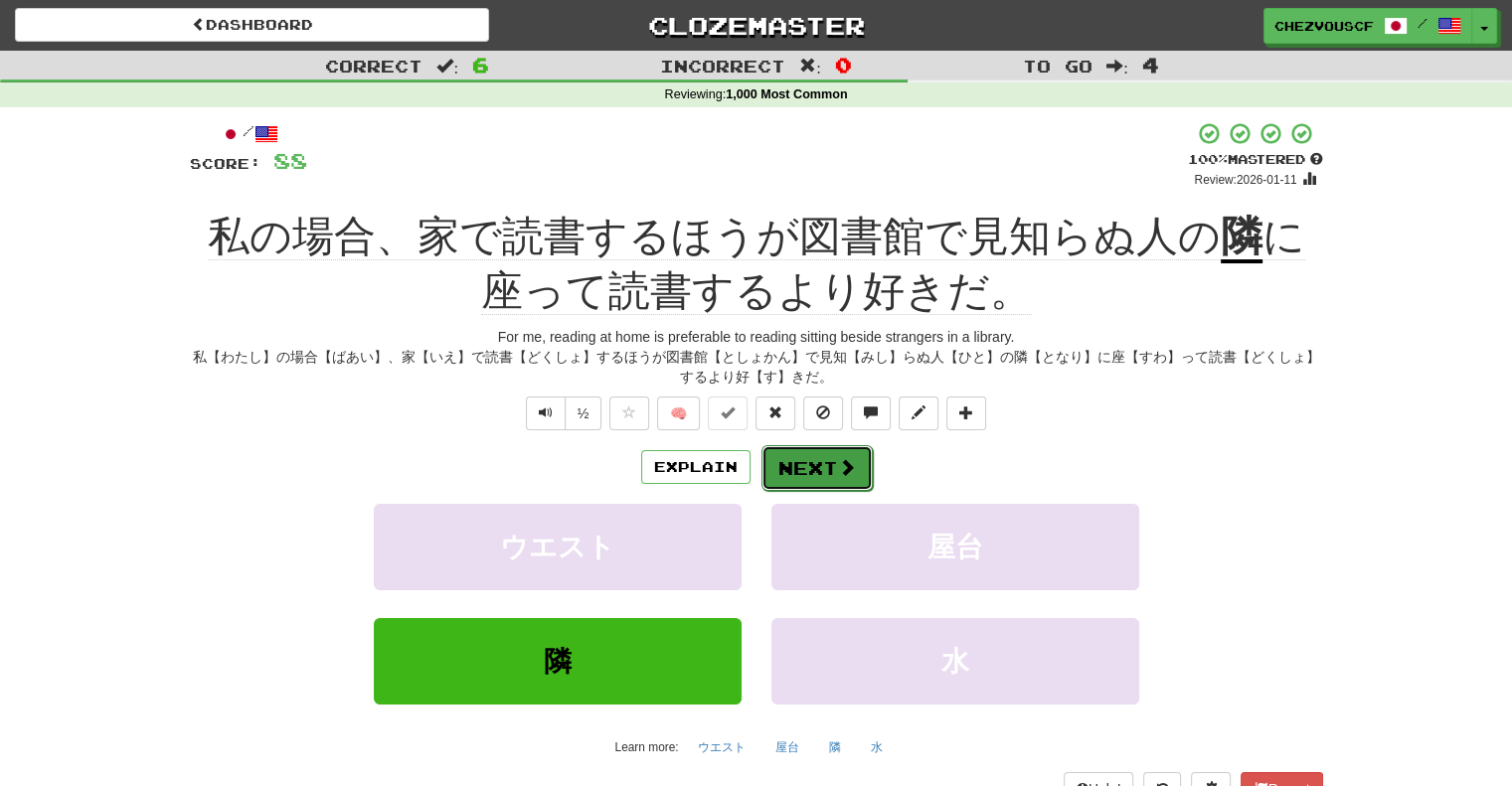 click on "Next" at bounding box center [817, 468] 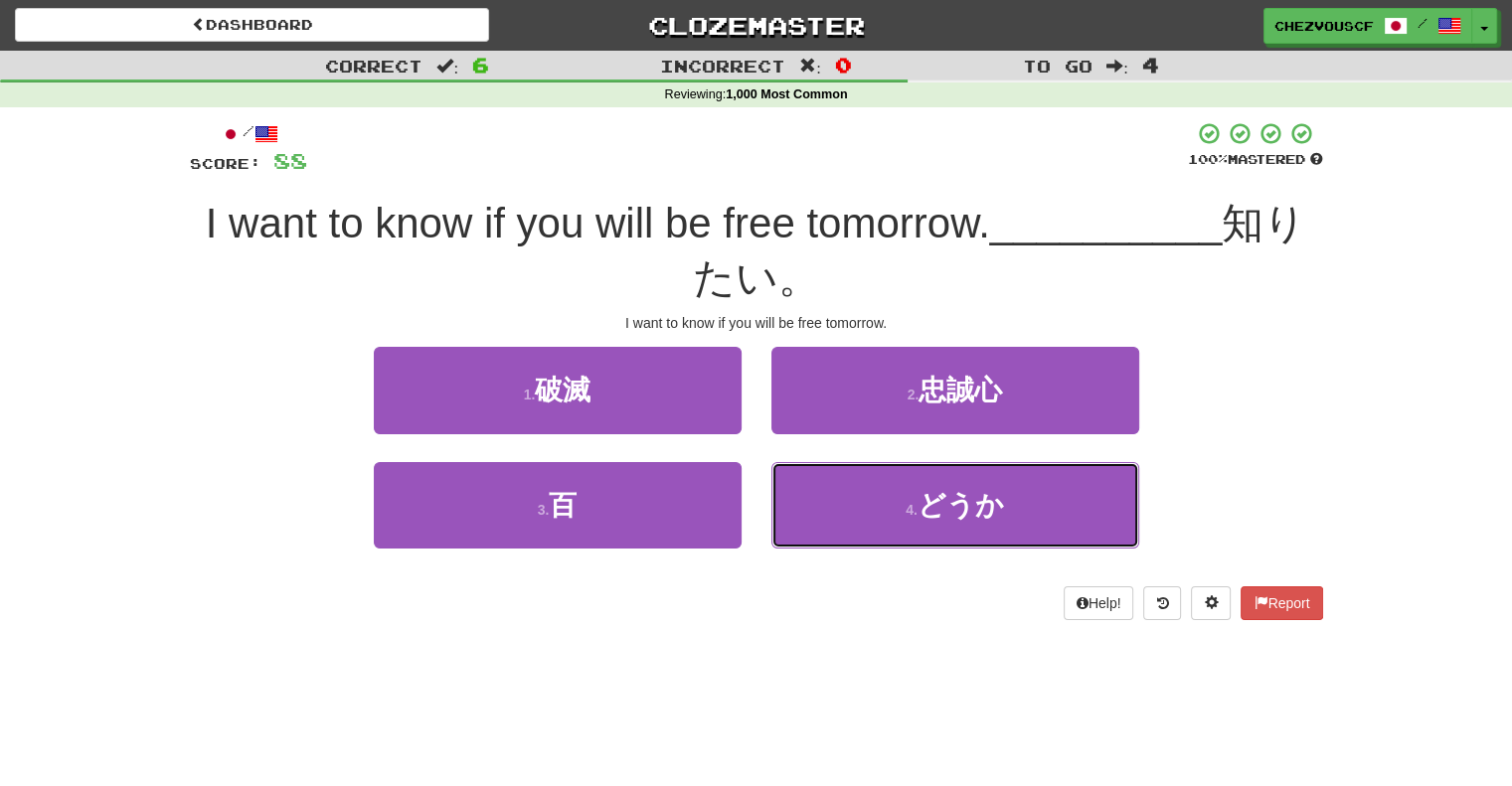click on "4 .  どうか" at bounding box center [955, 505] 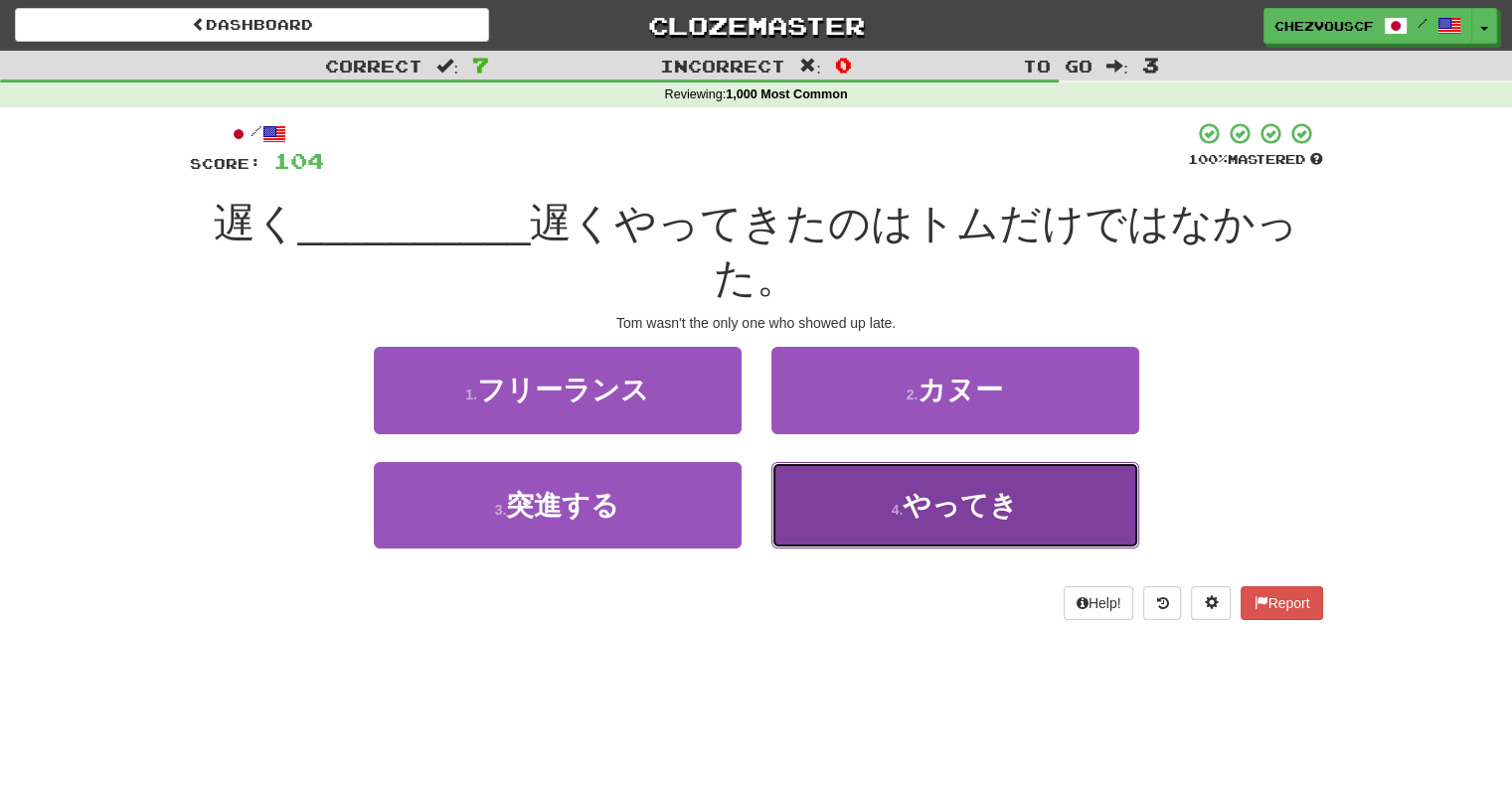 click on "4 .  やってき" at bounding box center [955, 505] 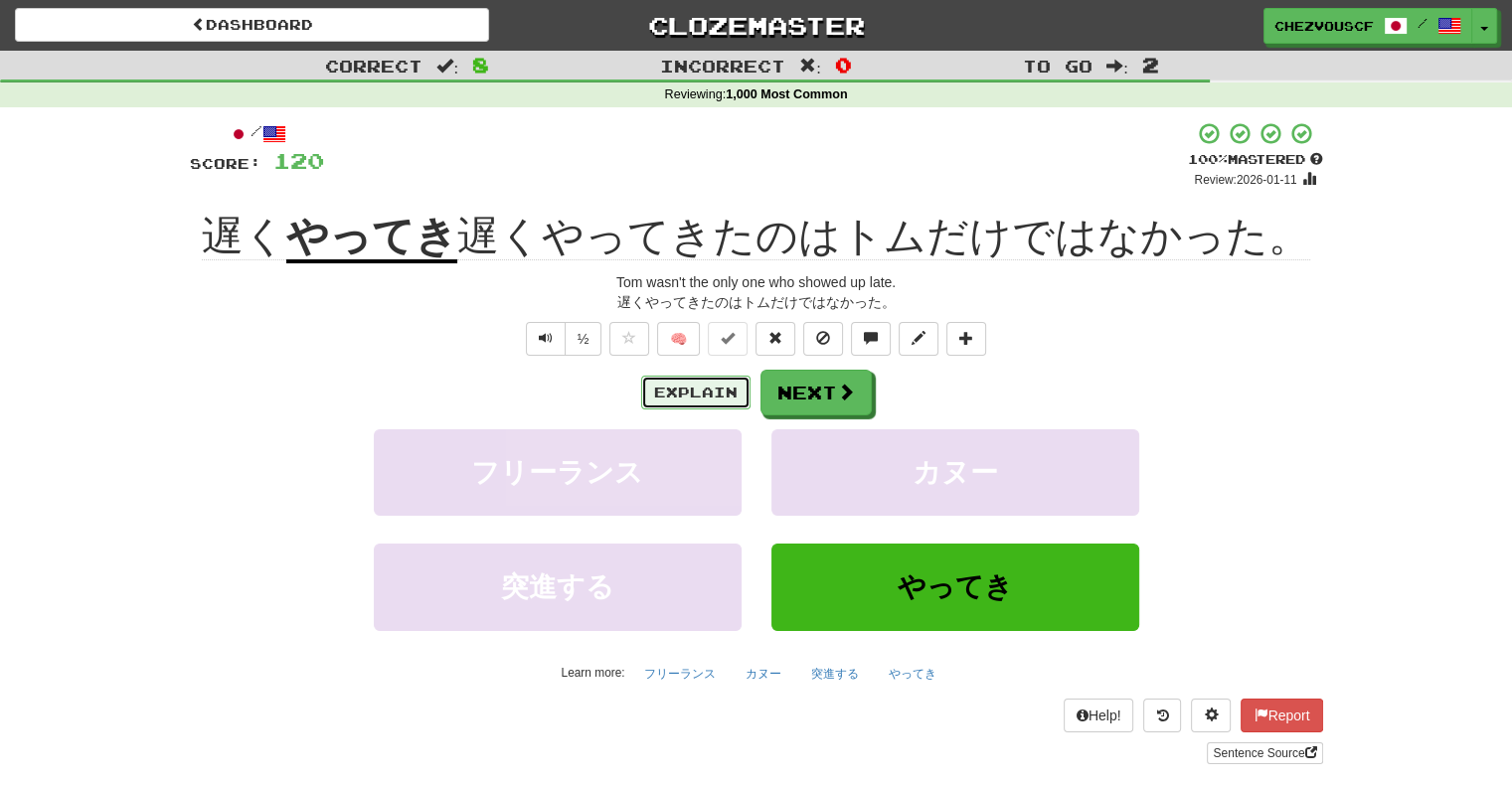click on "Explain" at bounding box center [696, 393] 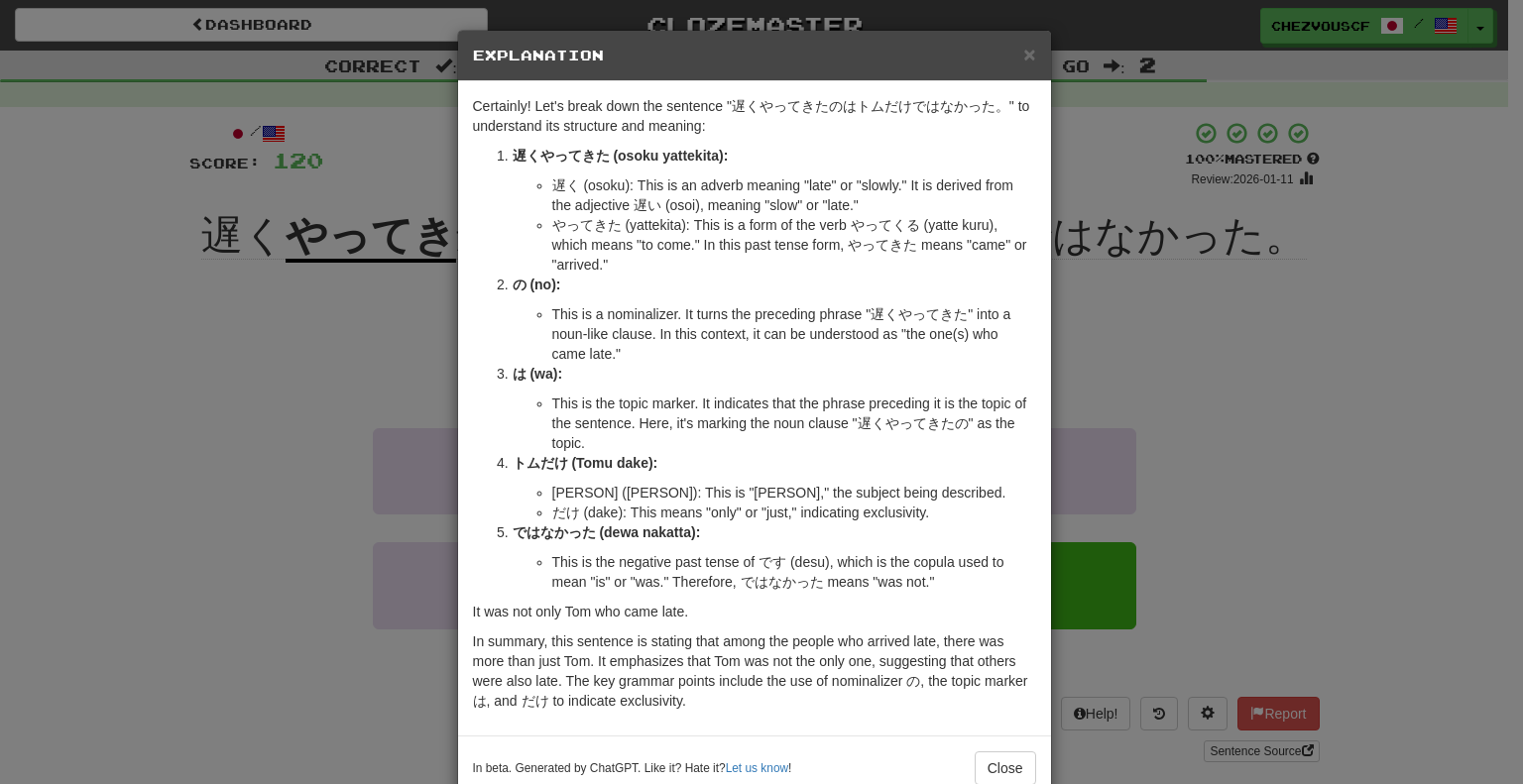 click on "Explanation" at bounding box center (755, 56) 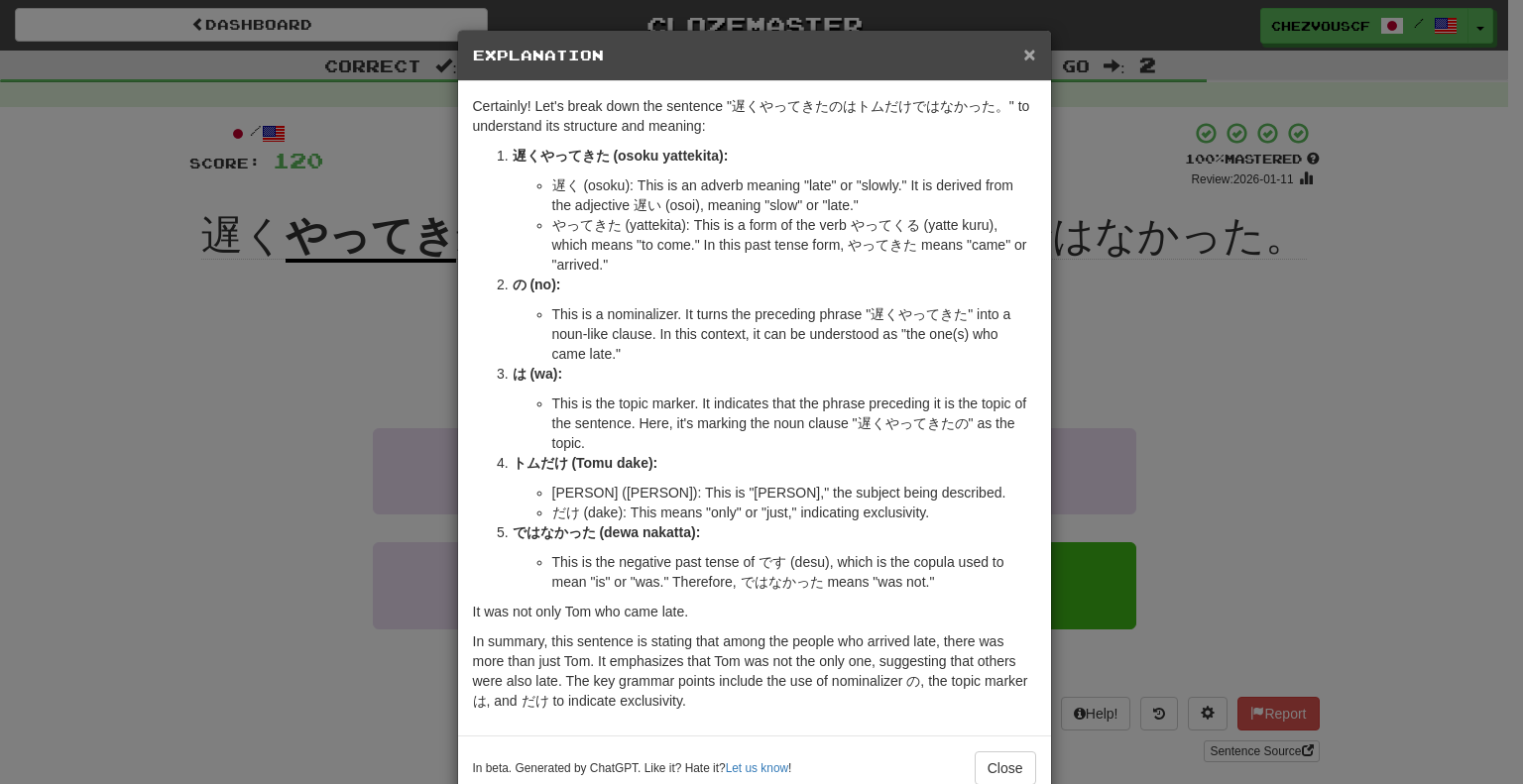 click on "×" at bounding box center [1029, 54] 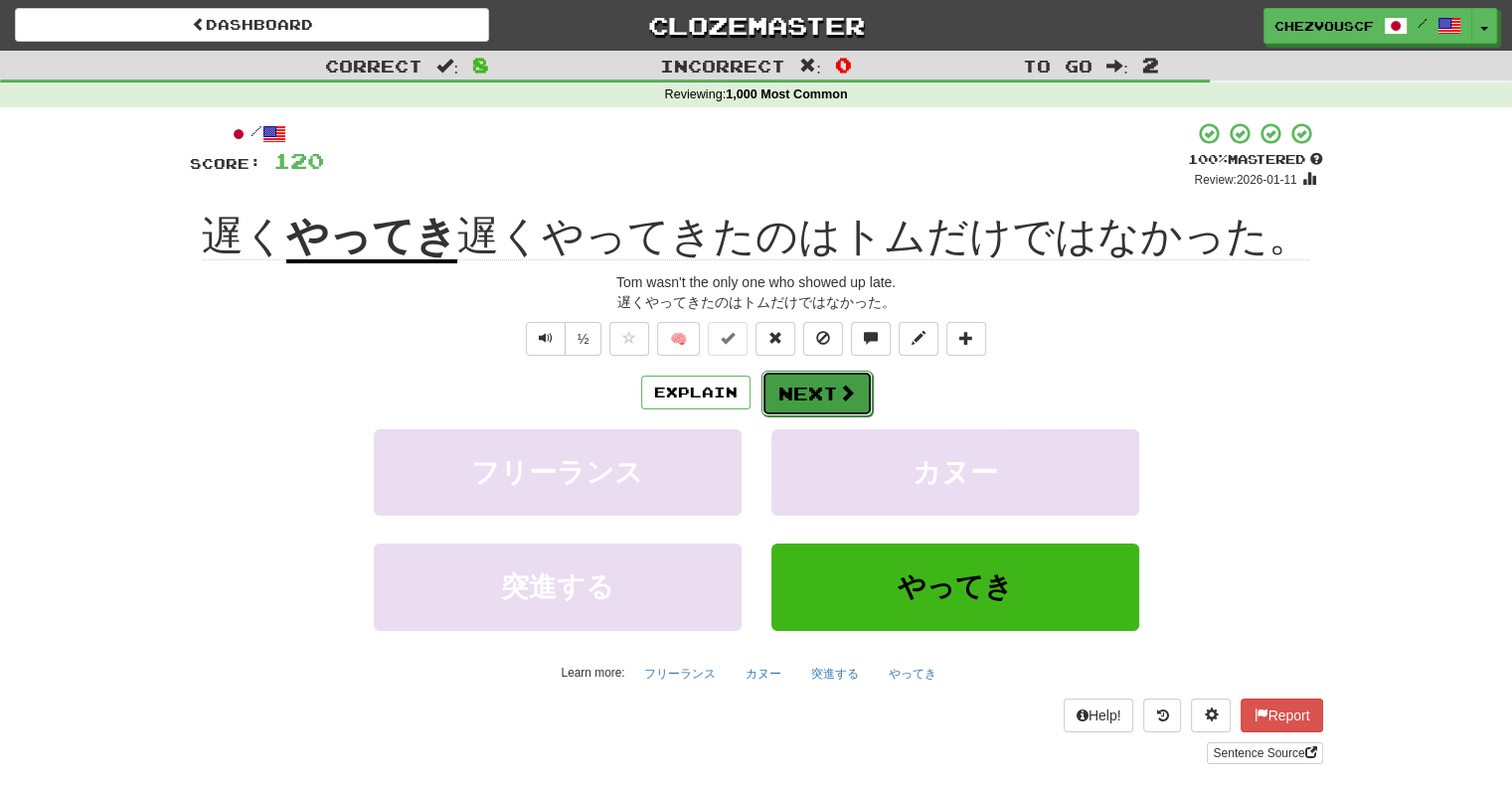 click on "Next" at bounding box center [817, 393] 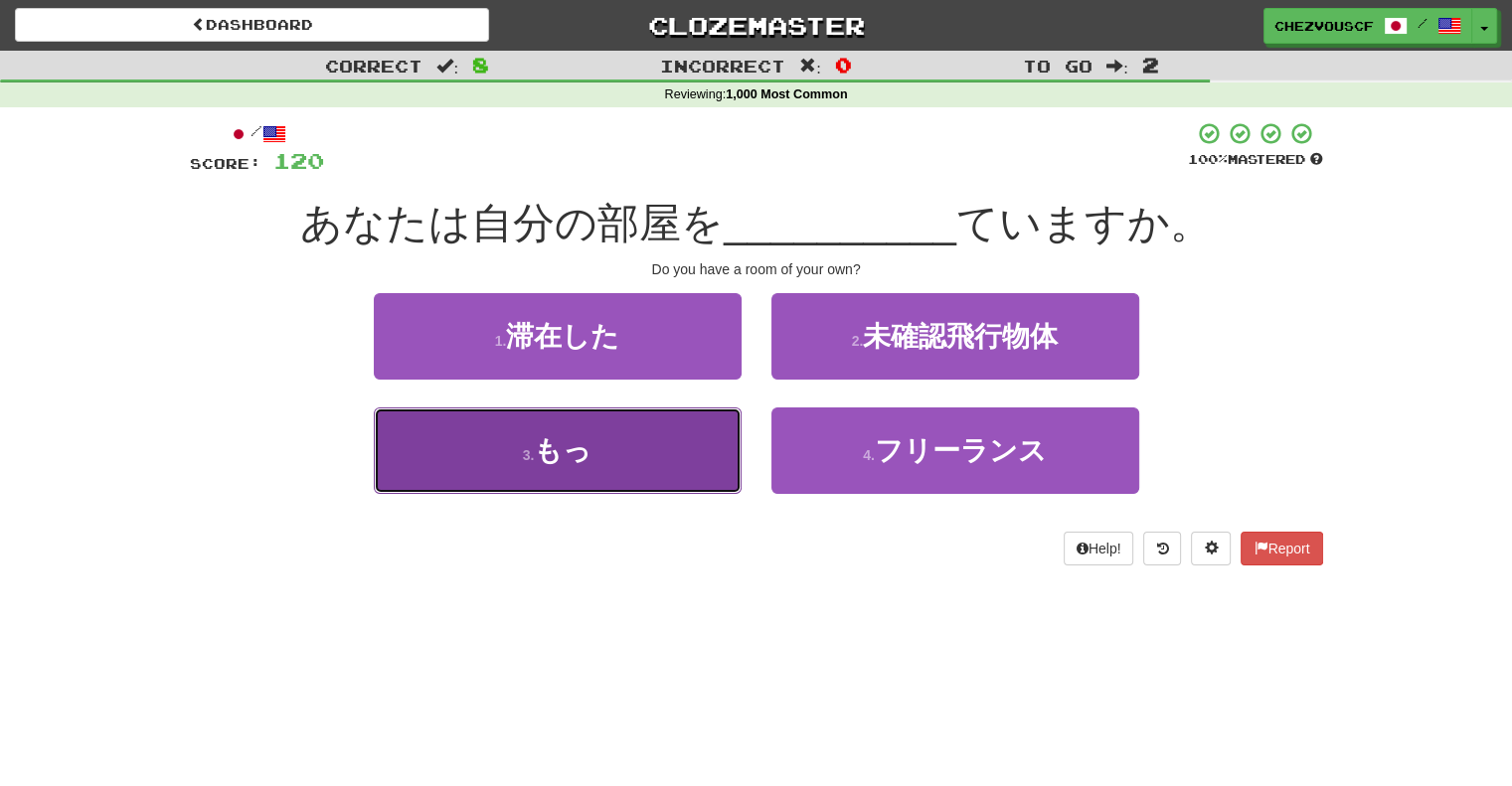 click on "3 .  もっ" at bounding box center (558, 450) 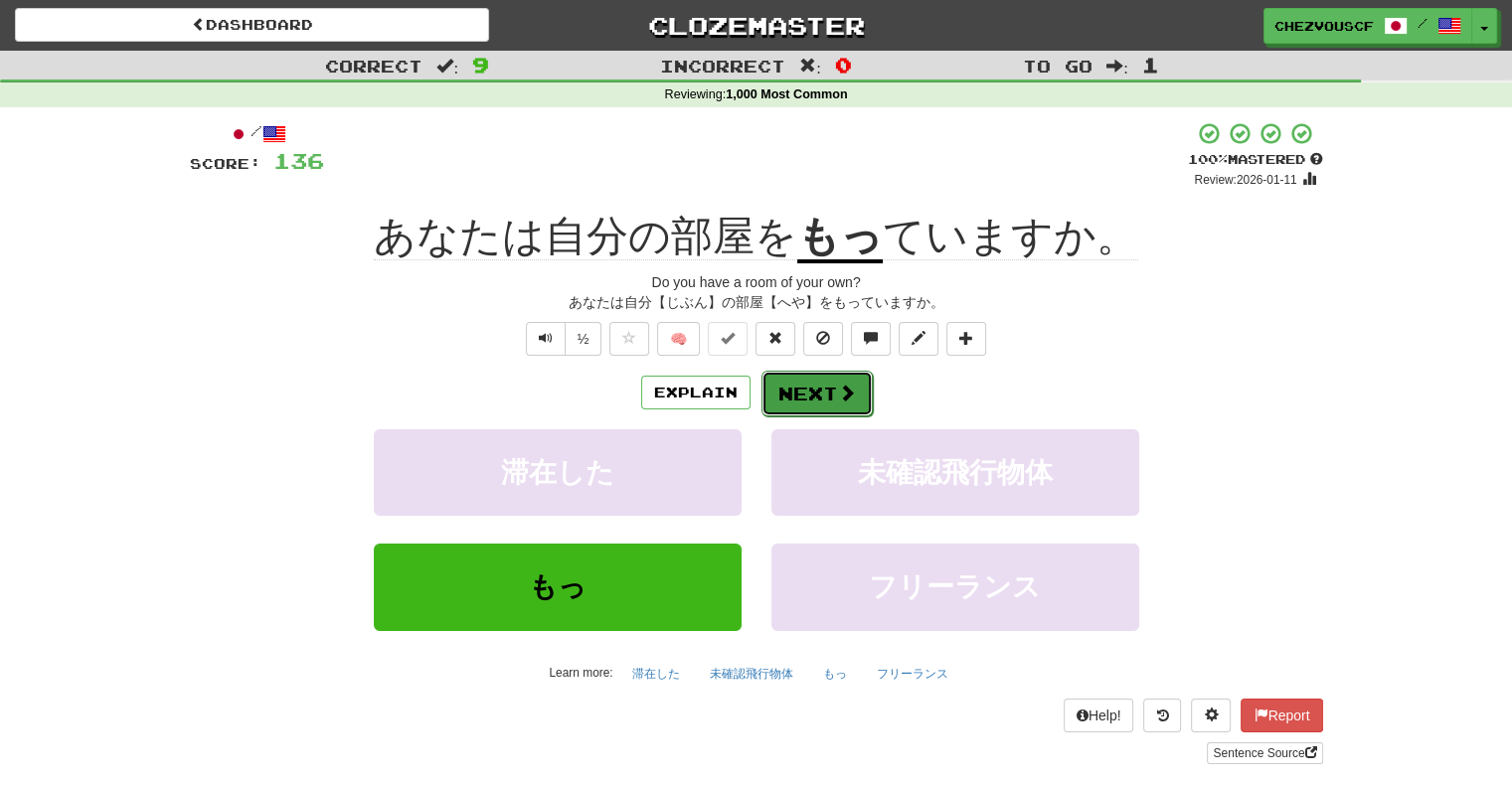 click on "Next" at bounding box center (817, 393) 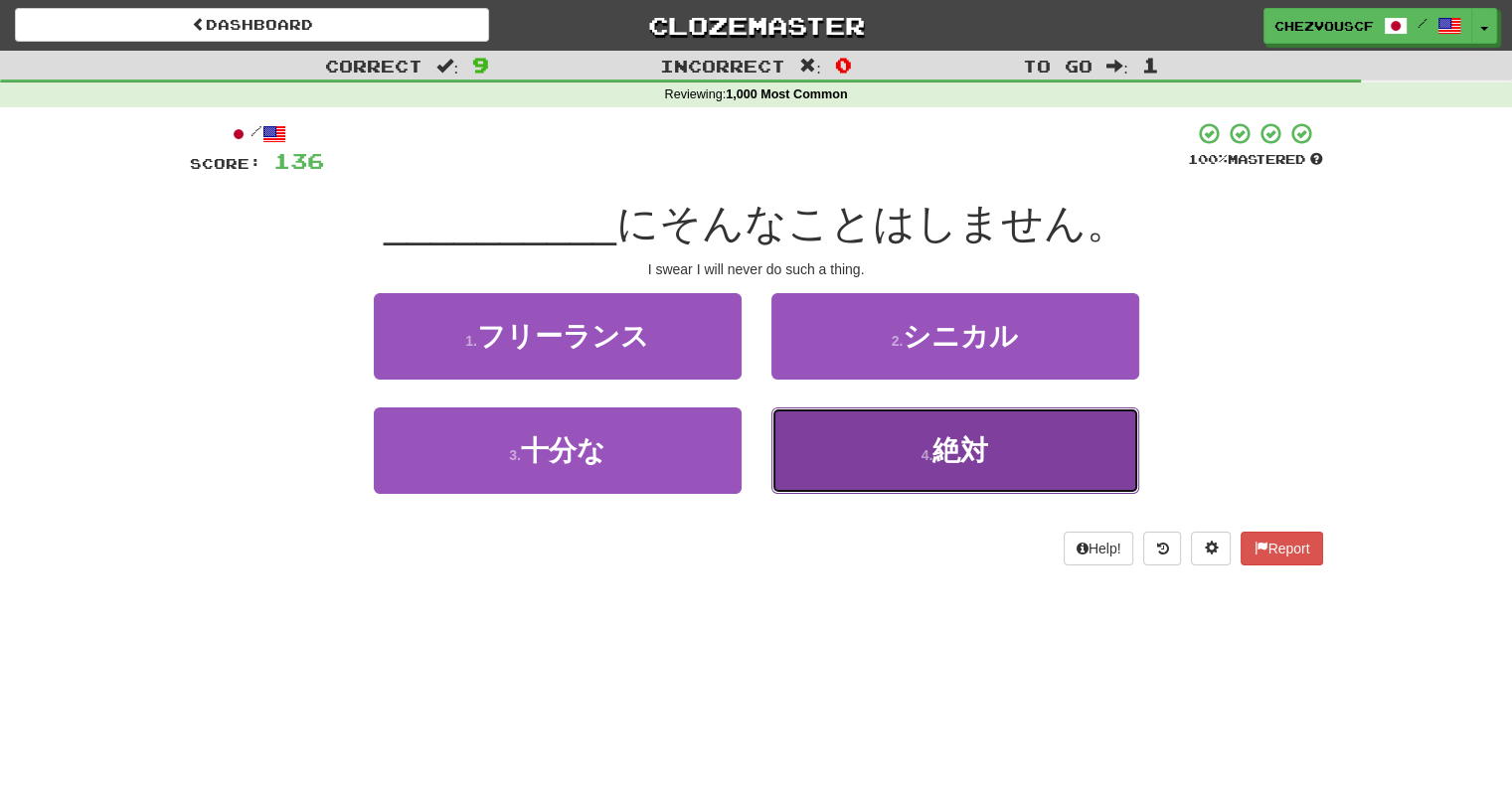 click on "4 .  絶対" at bounding box center (955, 450) 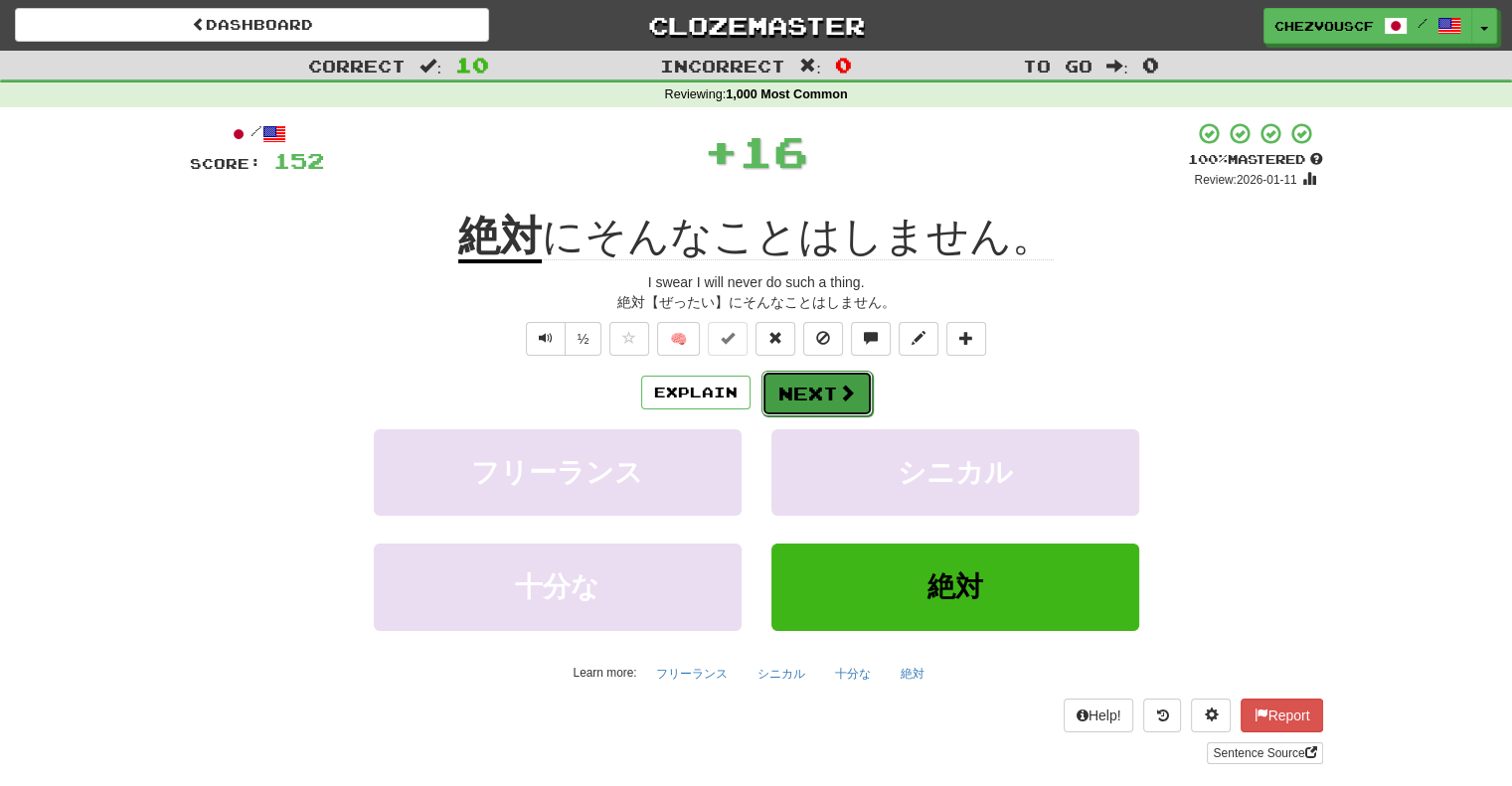 click at bounding box center (847, 393) 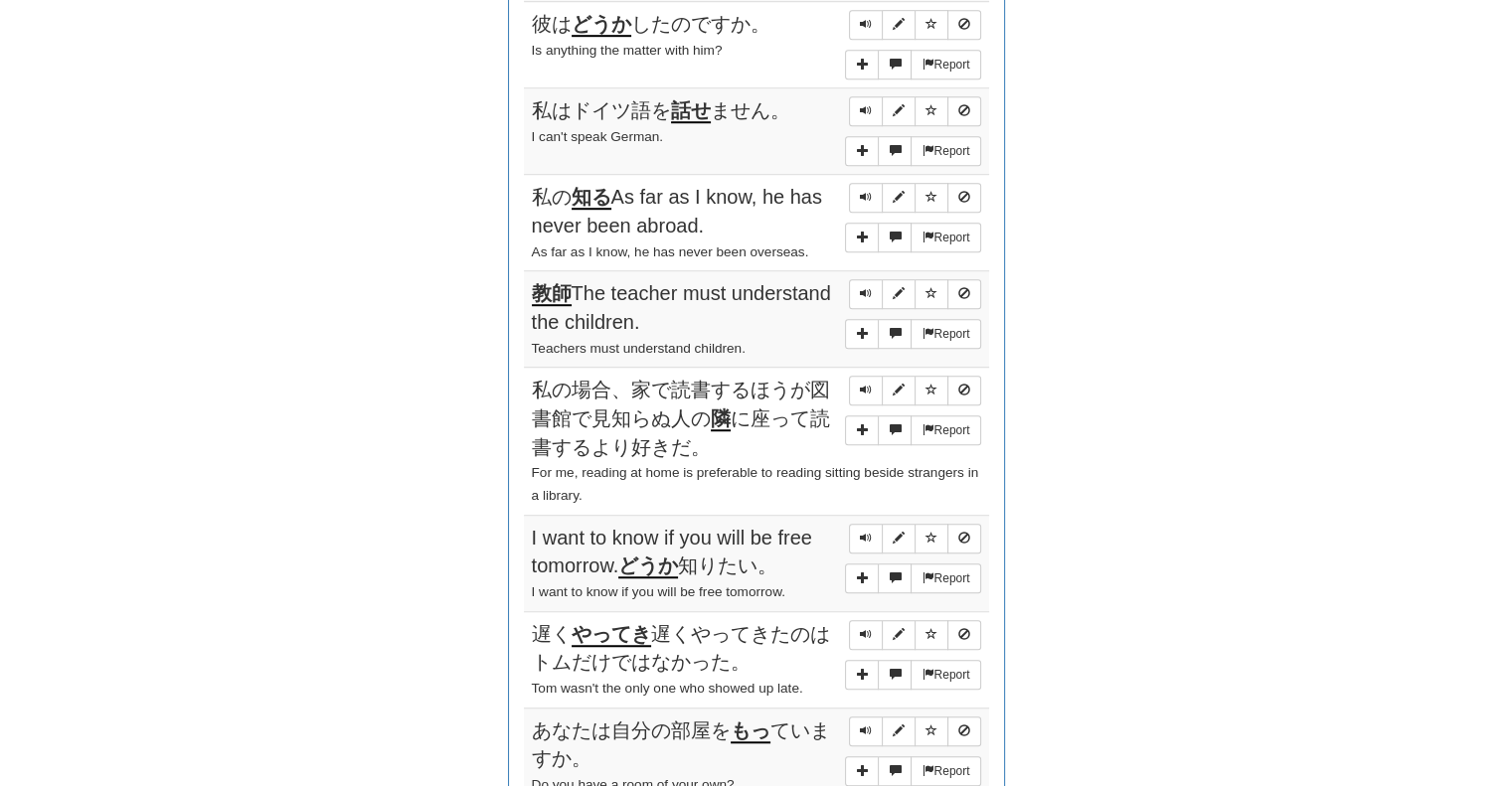 scroll, scrollTop: 1216, scrollLeft: 0, axis: vertical 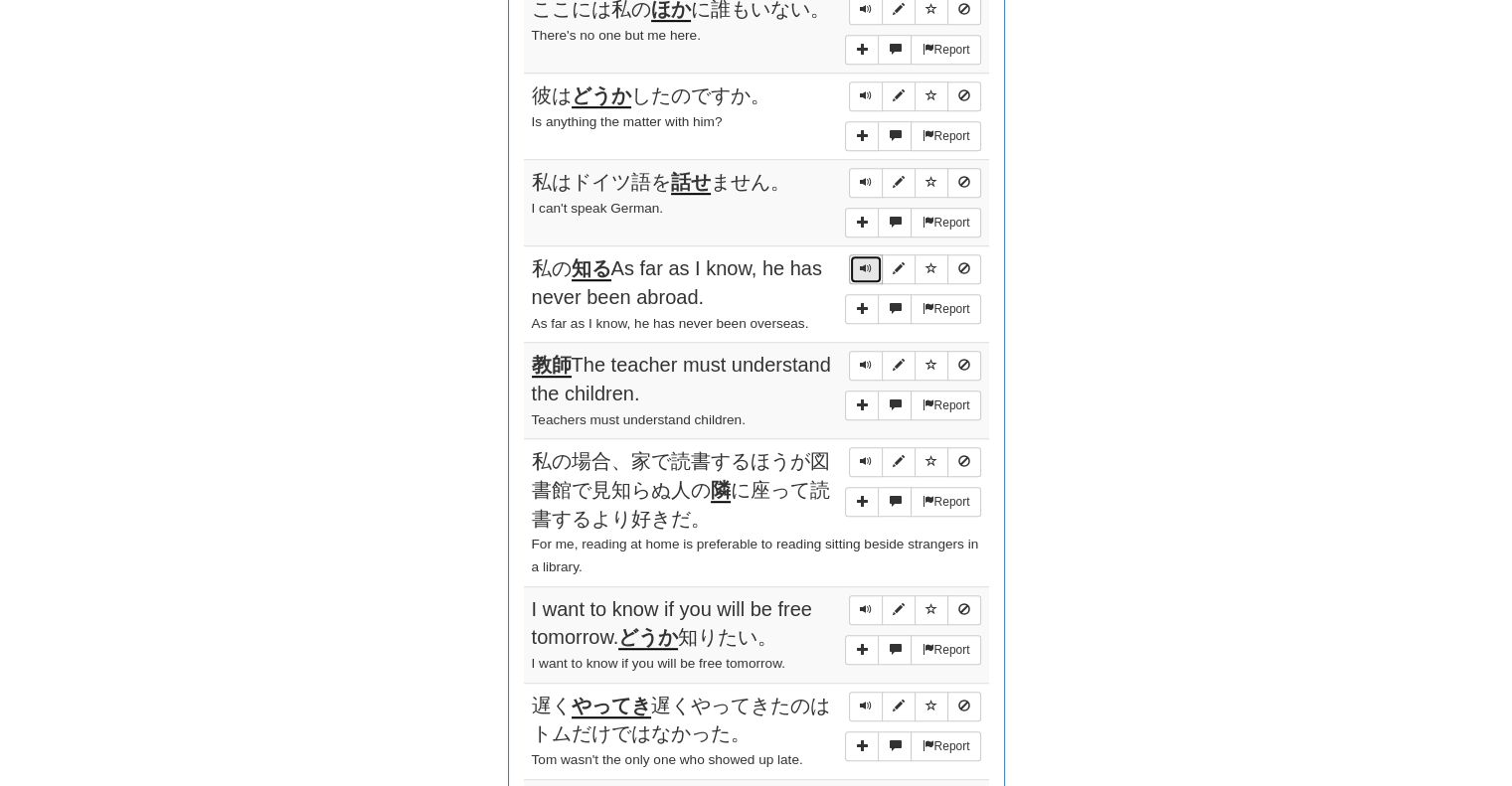 click at bounding box center (866, 269) 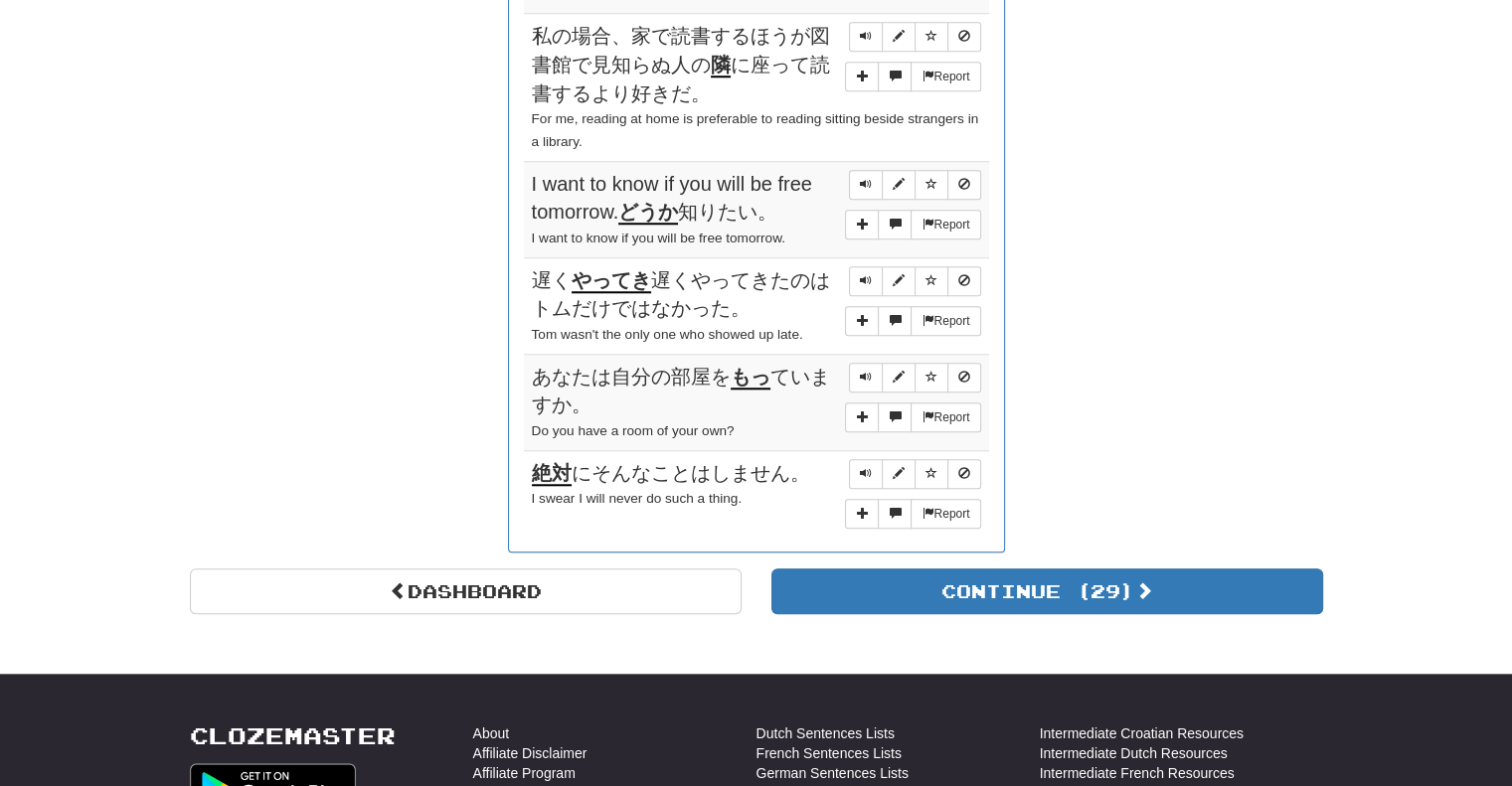 scroll, scrollTop: 1646, scrollLeft: 0, axis: vertical 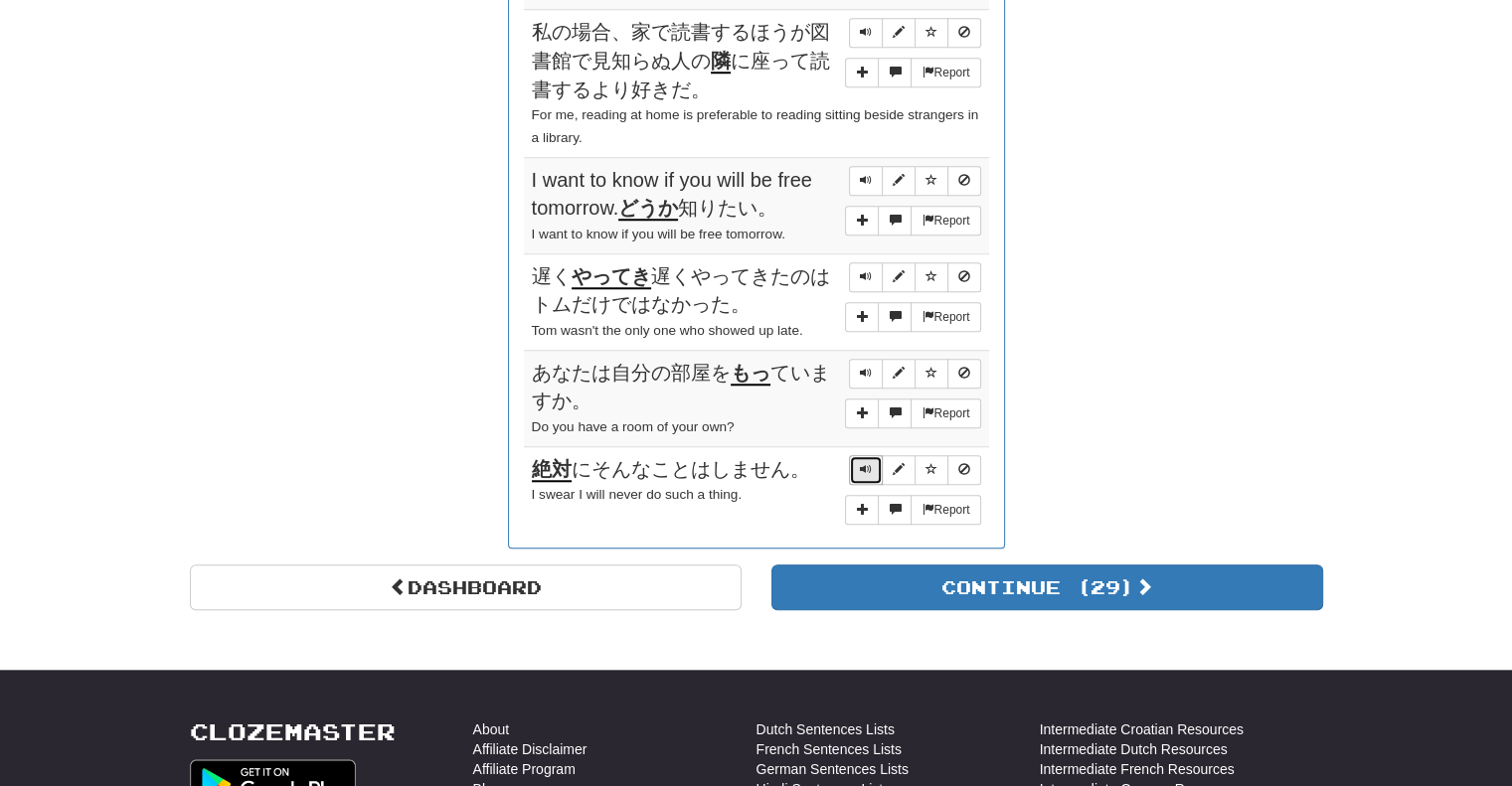 click at bounding box center [866, 469] 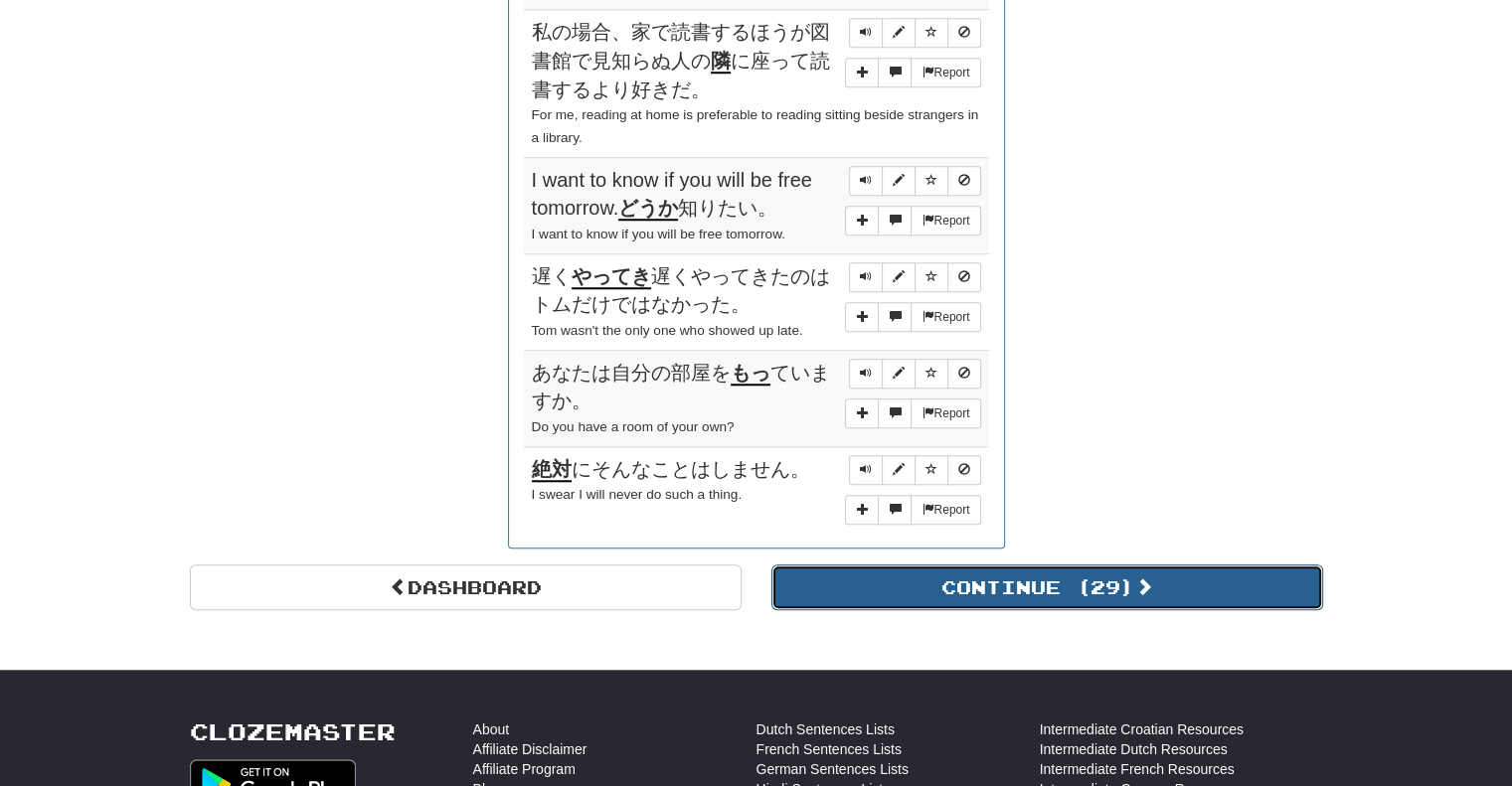 click on "Continue ( 29 )" at bounding box center (1047, 587) 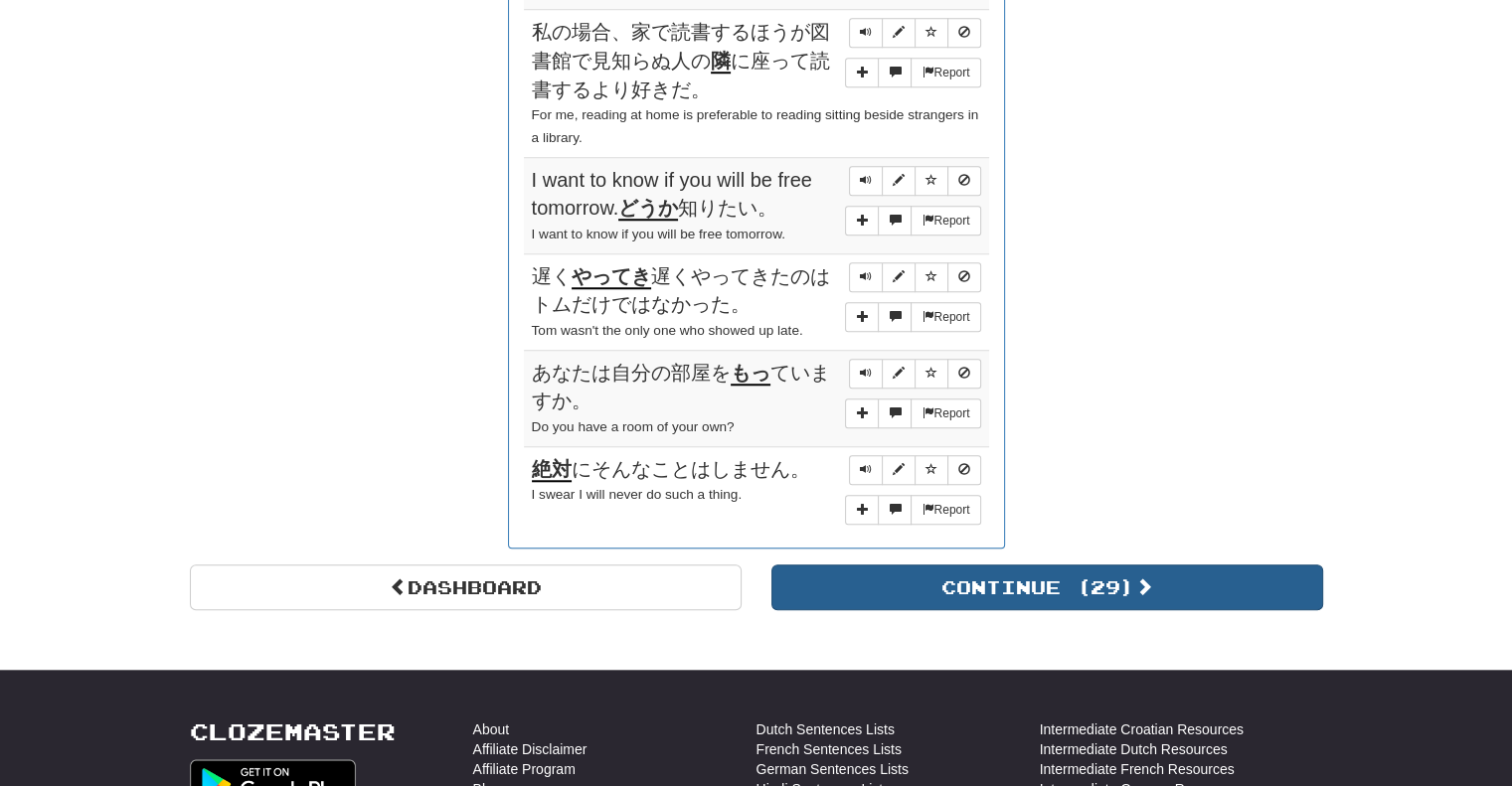 scroll, scrollTop: 706, scrollLeft: 0, axis: vertical 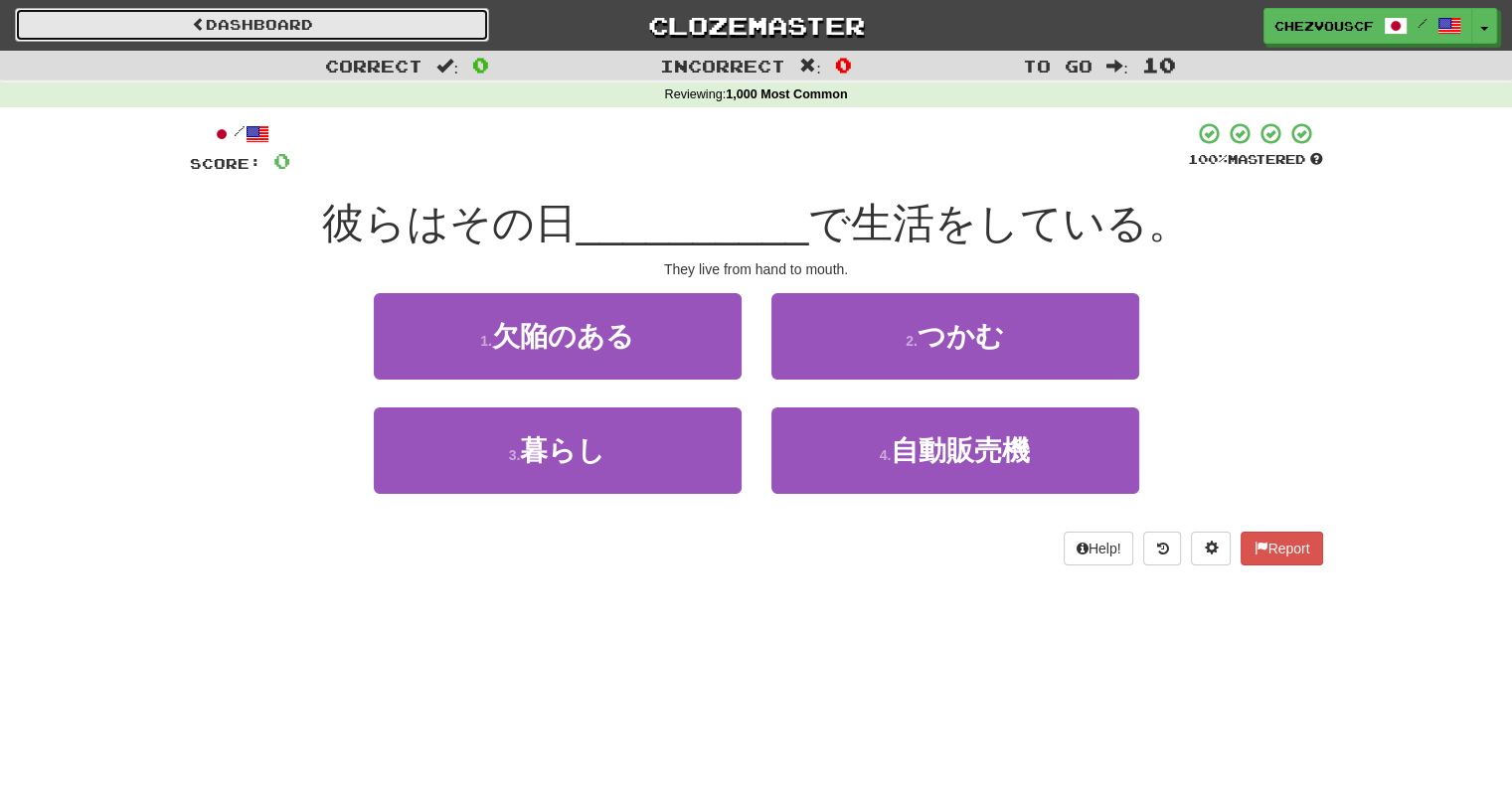 click on "Dashboard" at bounding box center (252, 25) 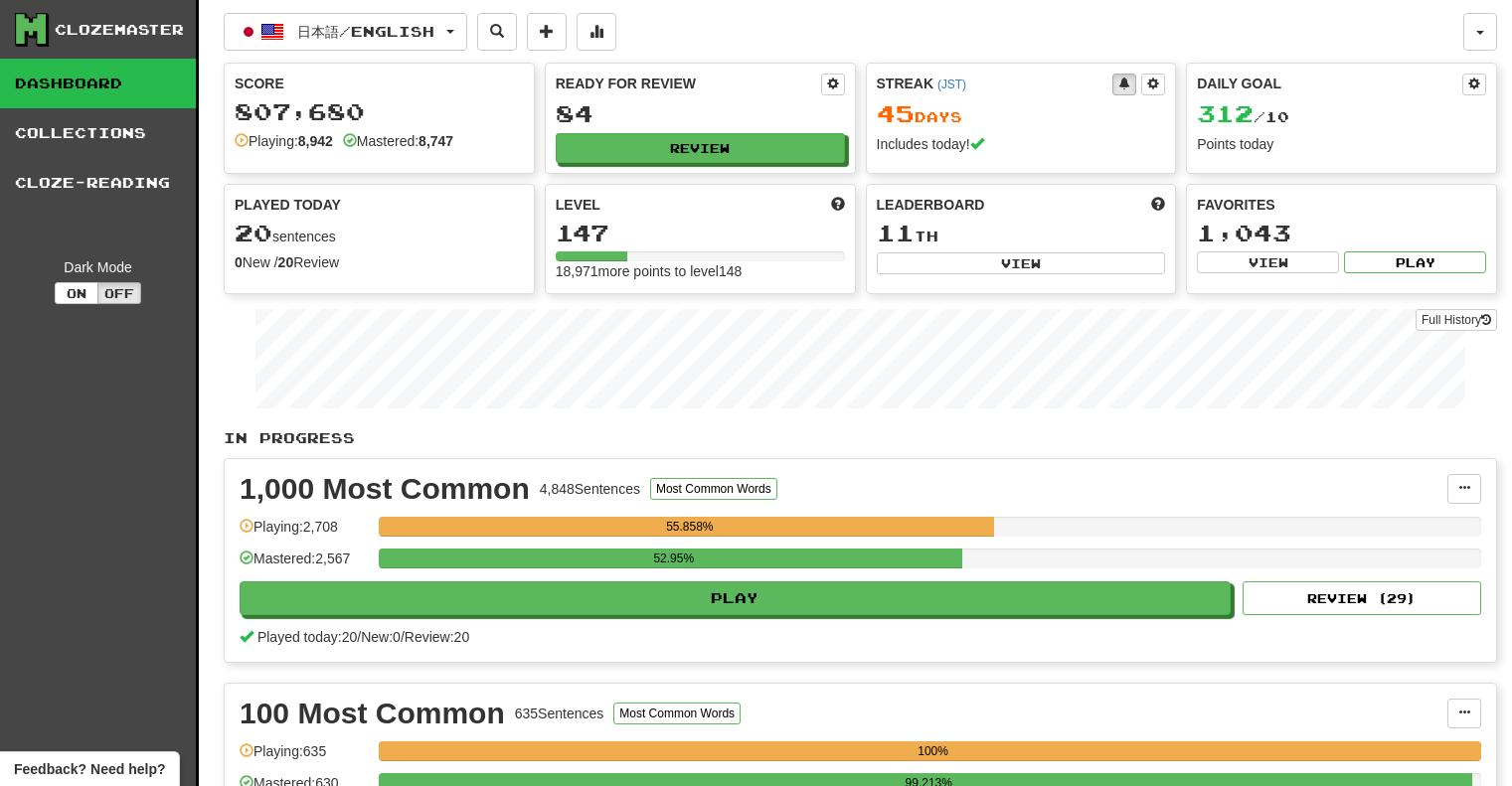 scroll, scrollTop: 0, scrollLeft: 0, axis: both 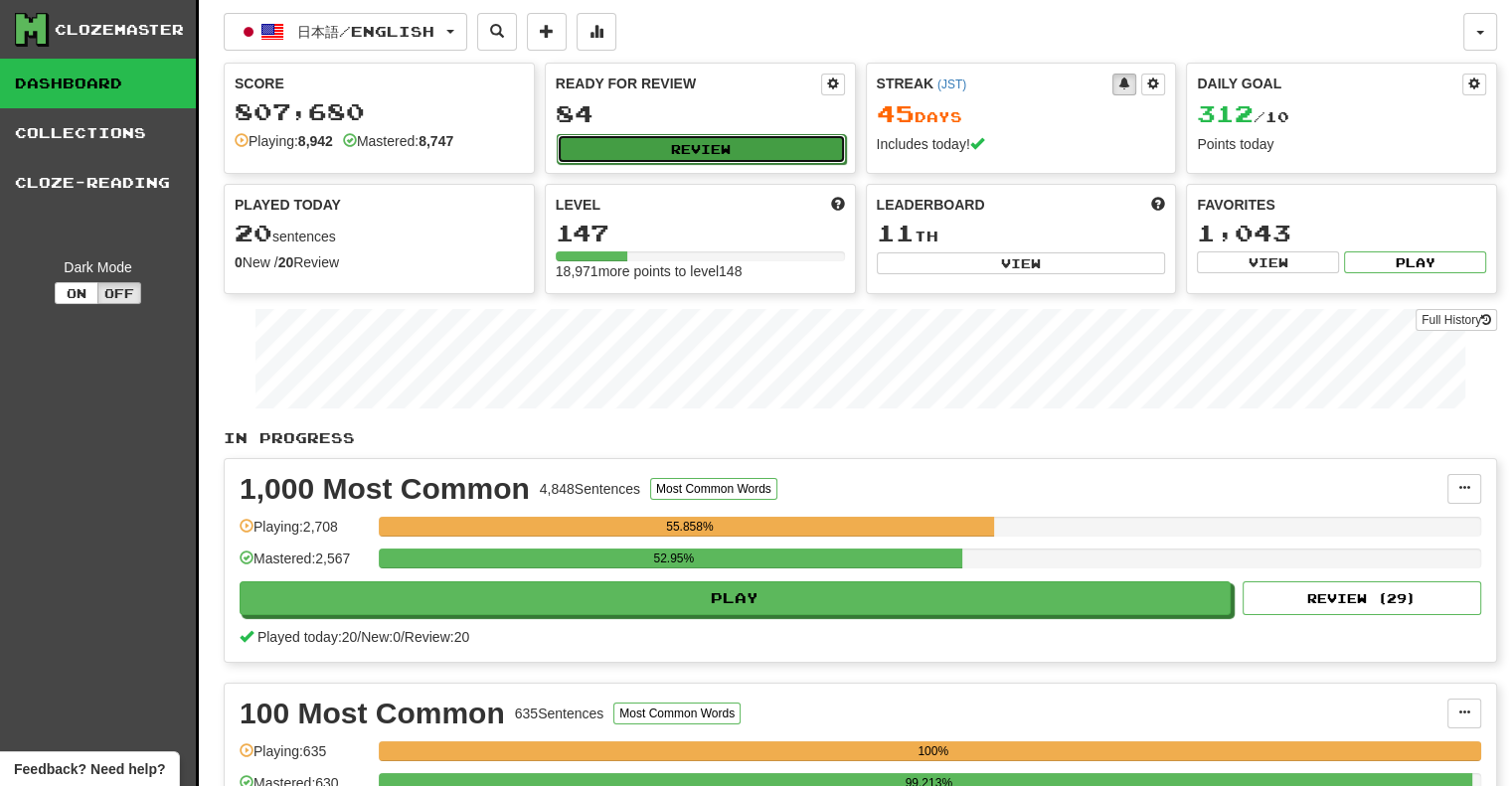click on "Review" at bounding box center [701, 149] 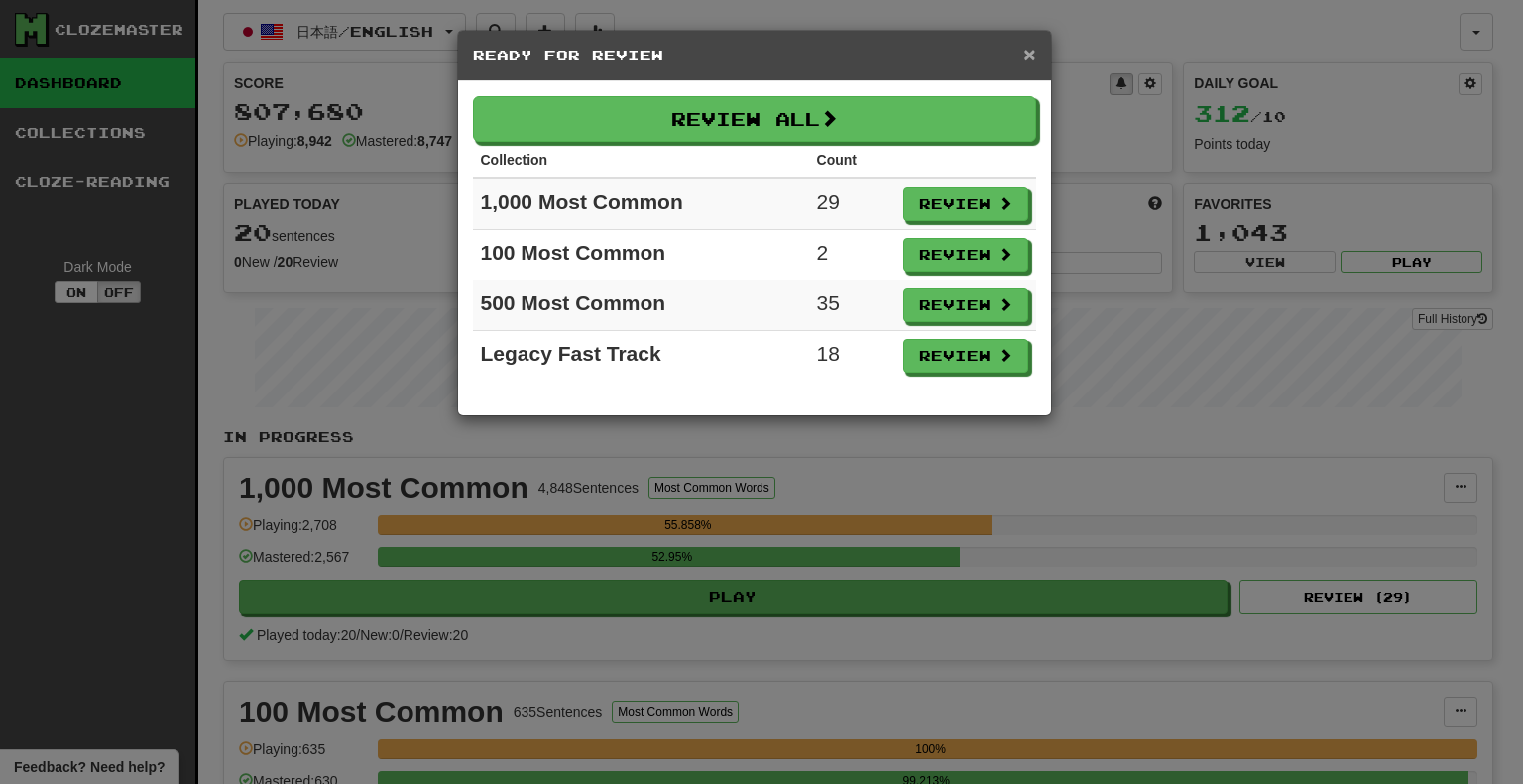 click on "×" at bounding box center [1029, 54] 